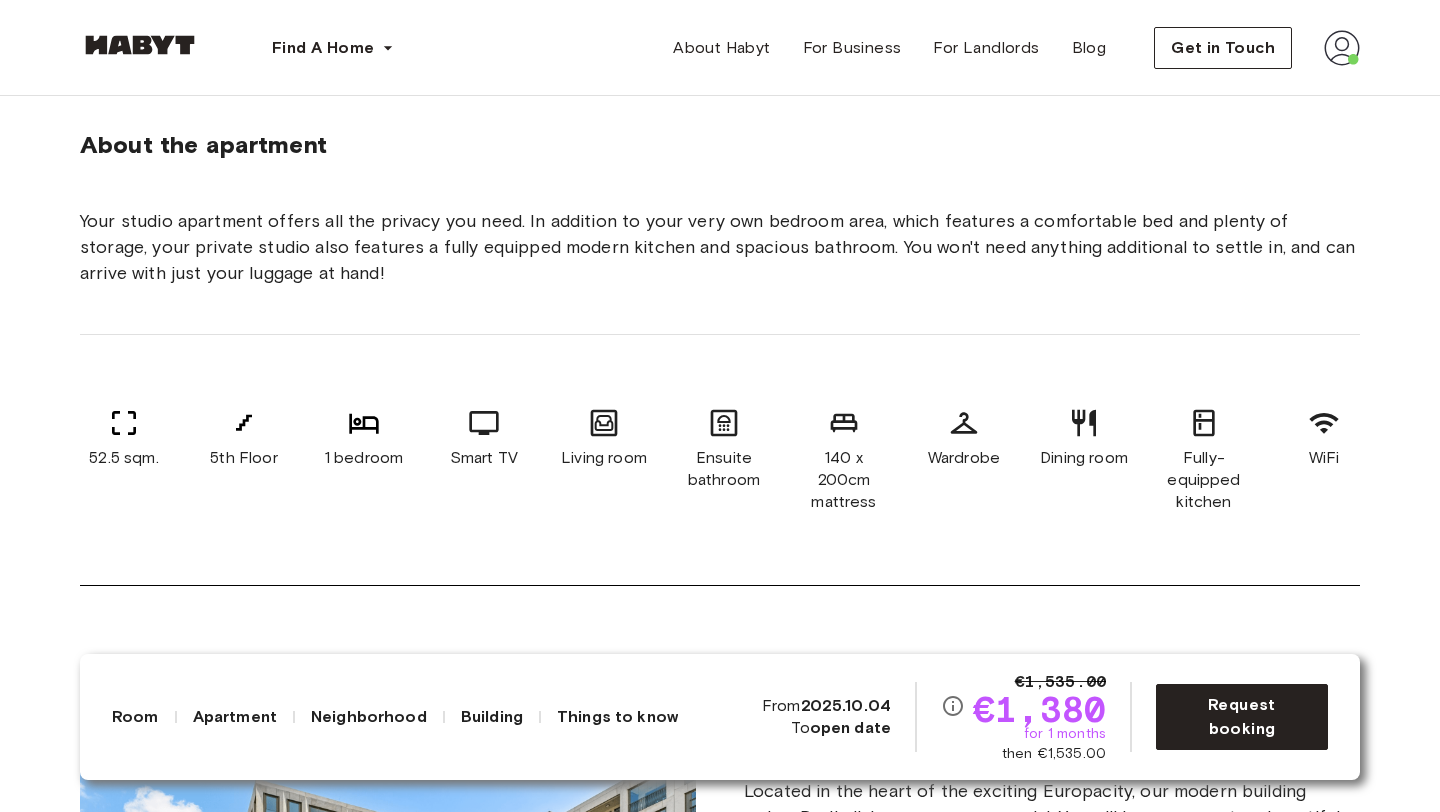 scroll, scrollTop: 715, scrollLeft: 0, axis: vertical 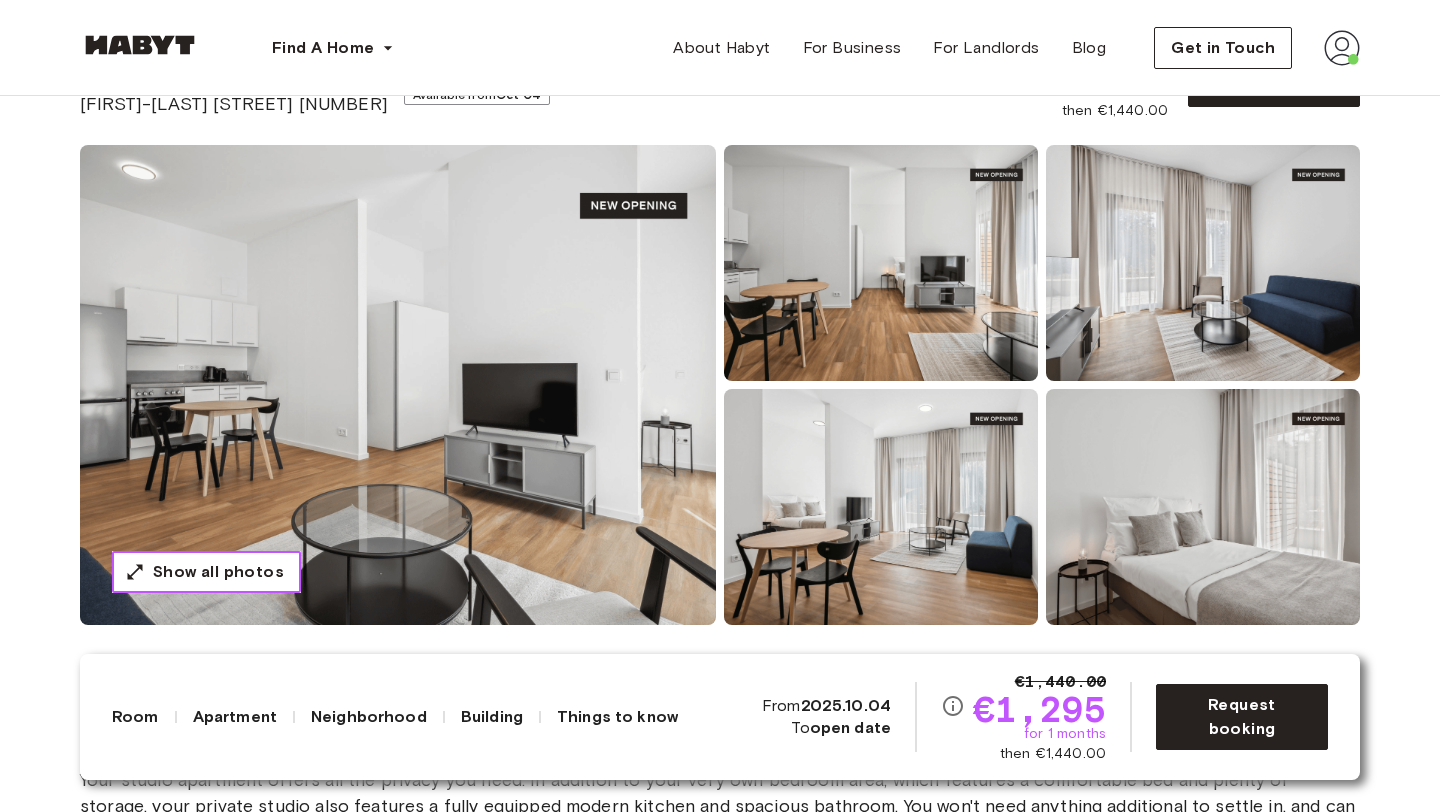 click on "Show all photos" at bounding box center [218, 572] 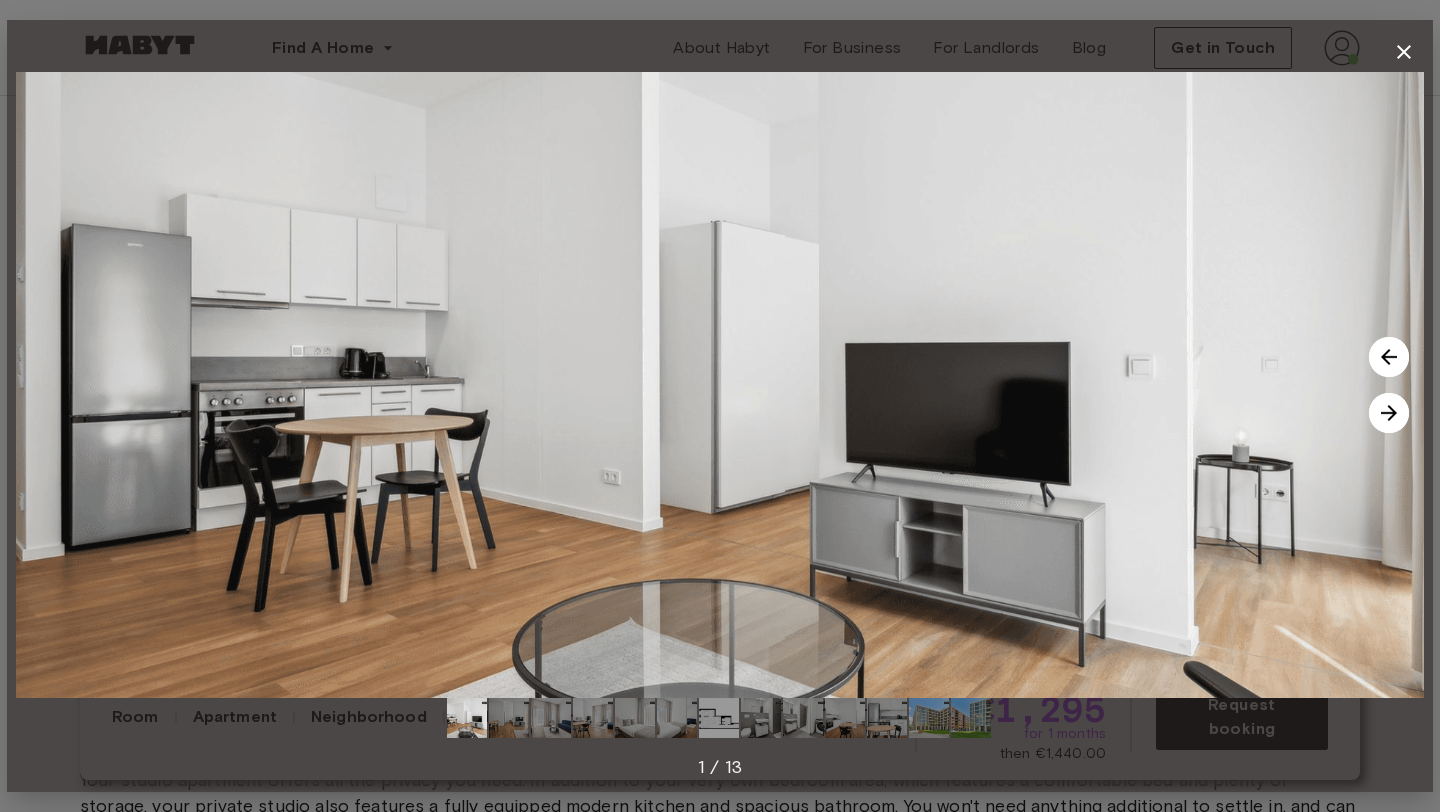 click at bounding box center [719, 718] 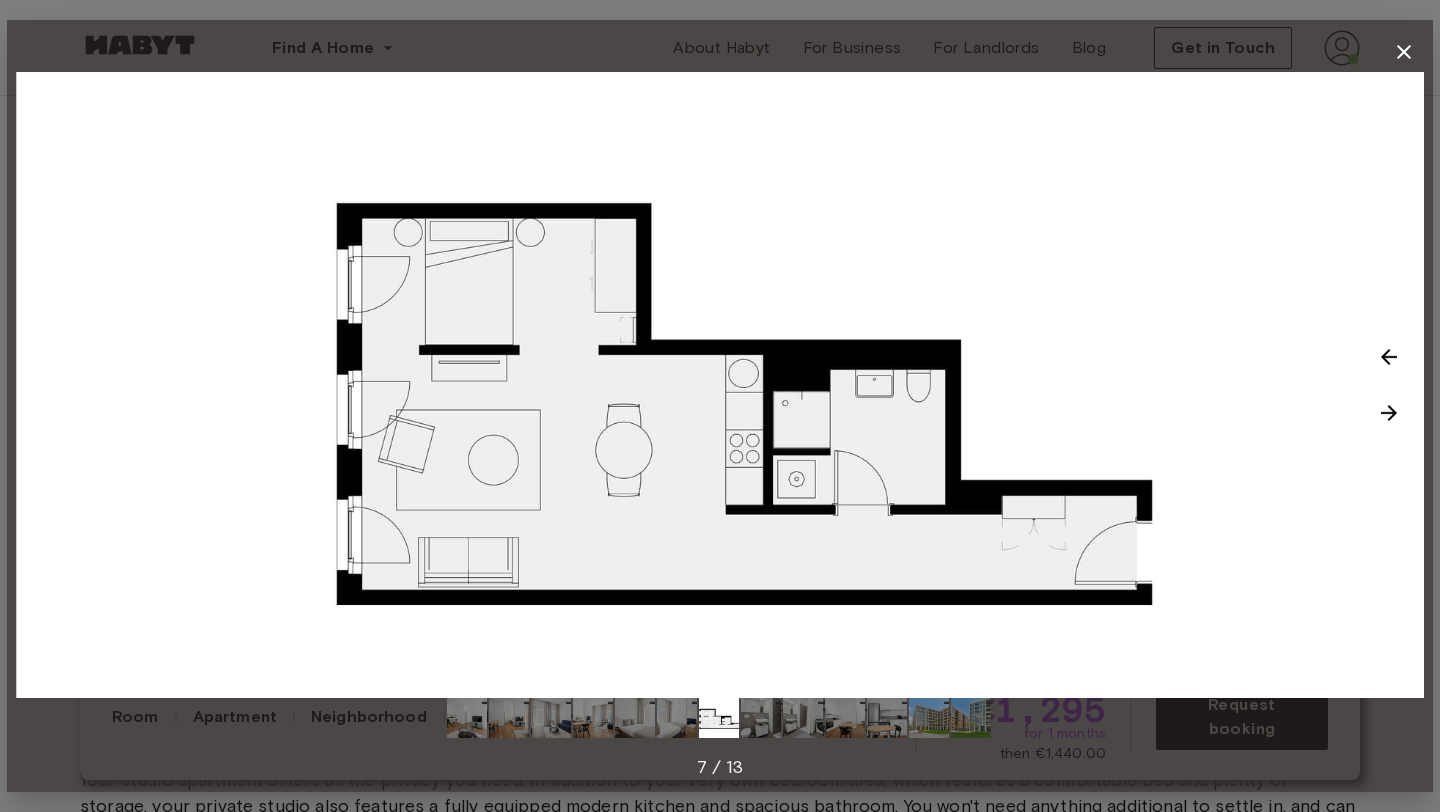 click 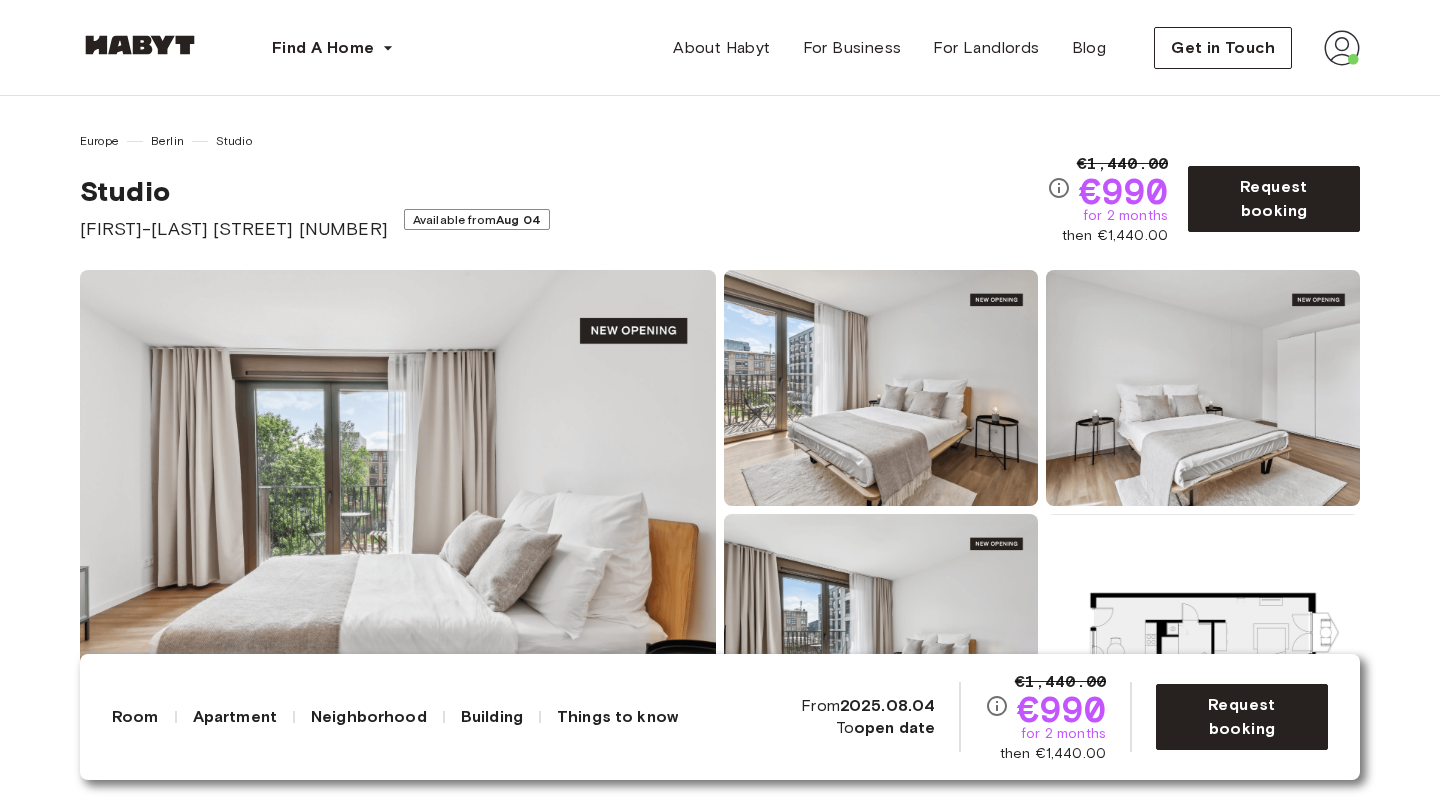 scroll, scrollTop: 7, scrollLeft: 0, axis: vertical 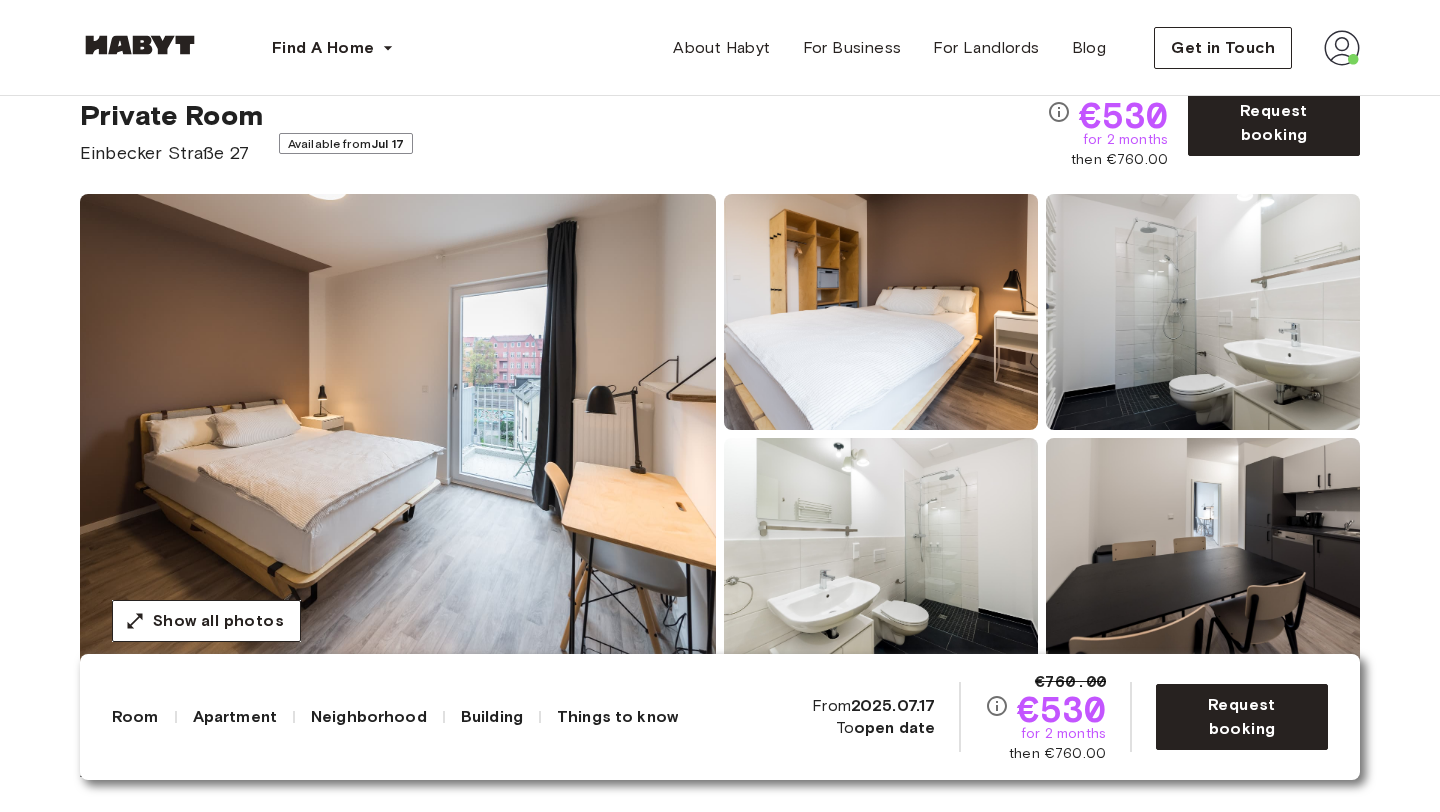 click at bounding box center [398, 434] 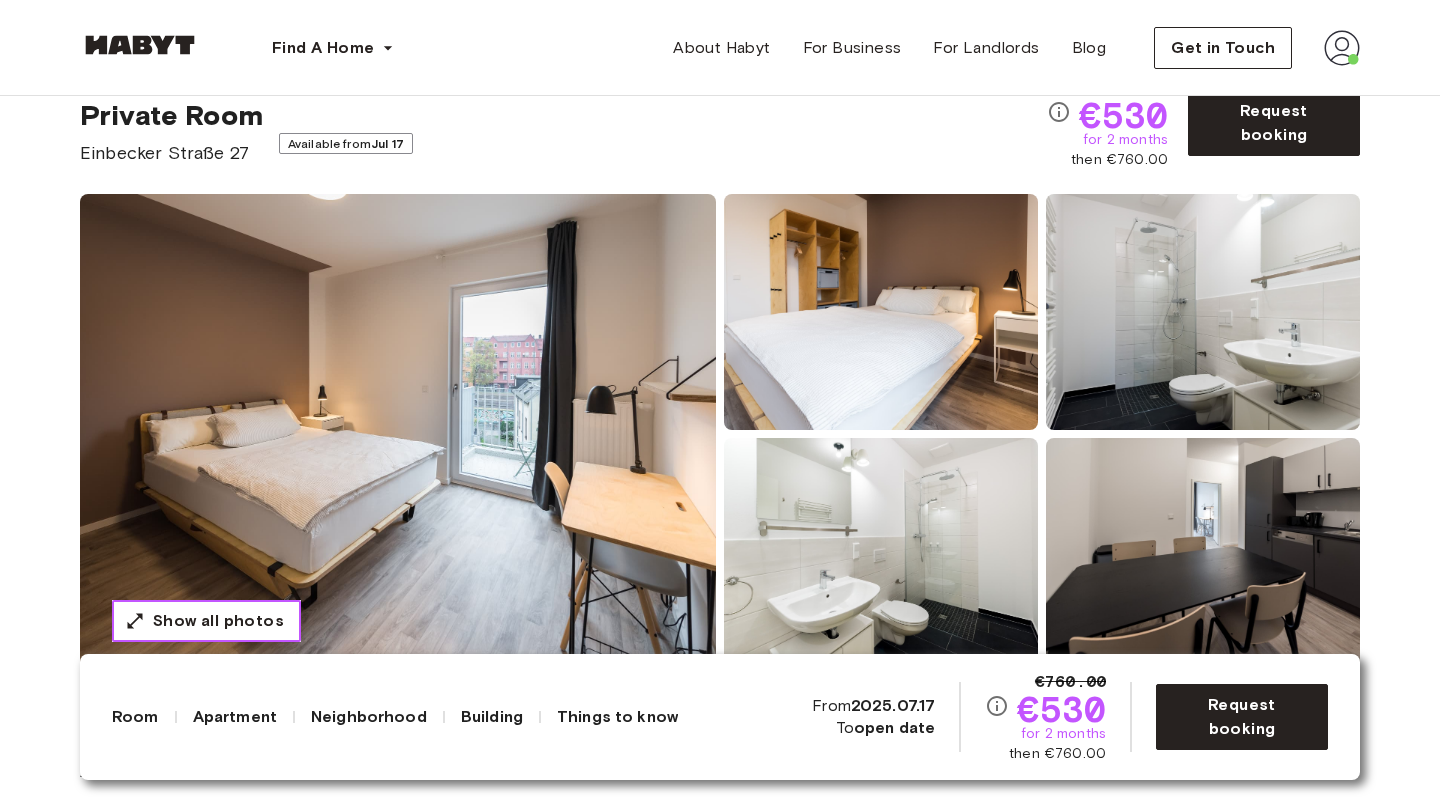 click on "Show all photos" at bounding box center (218, 621) 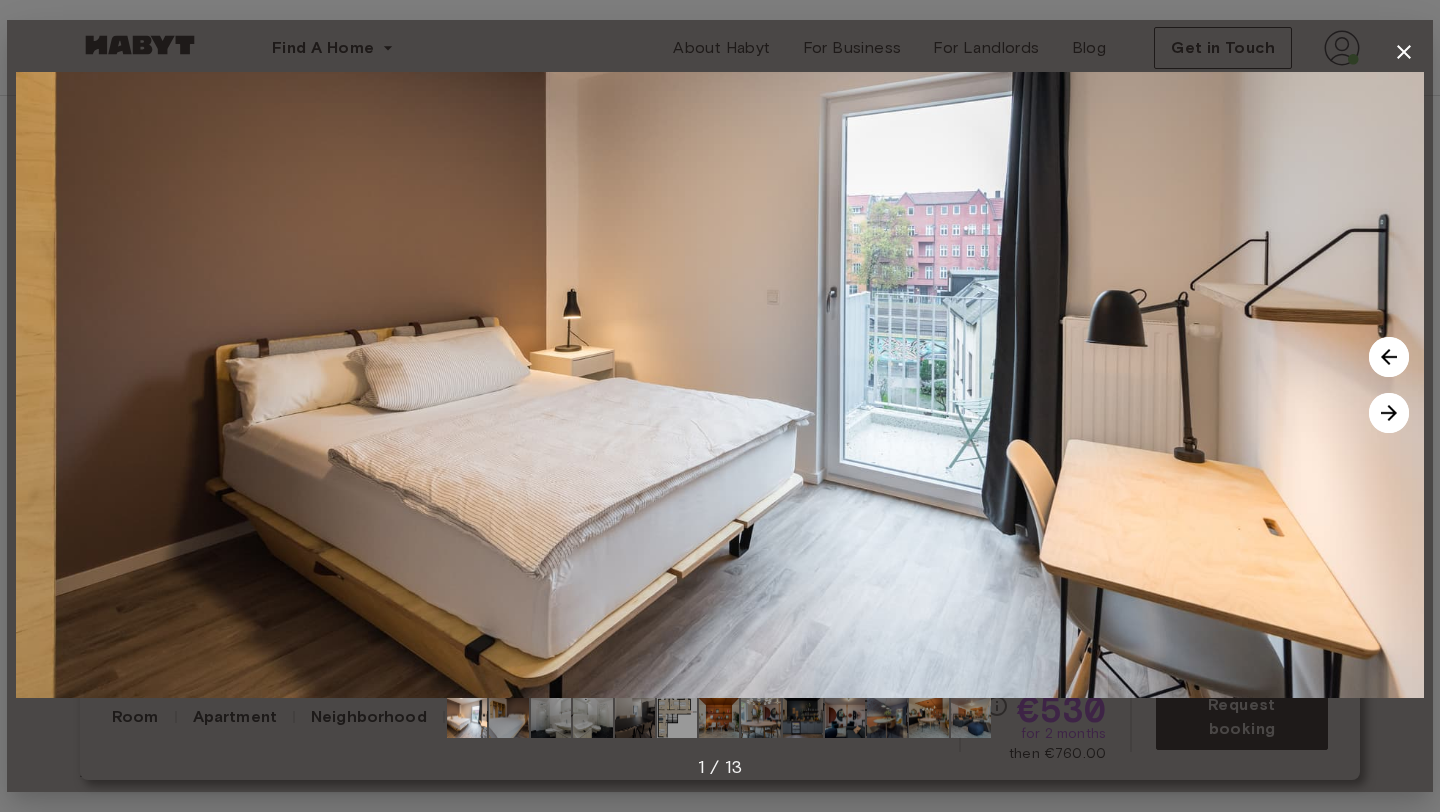 click at bounding box center [677, 718] 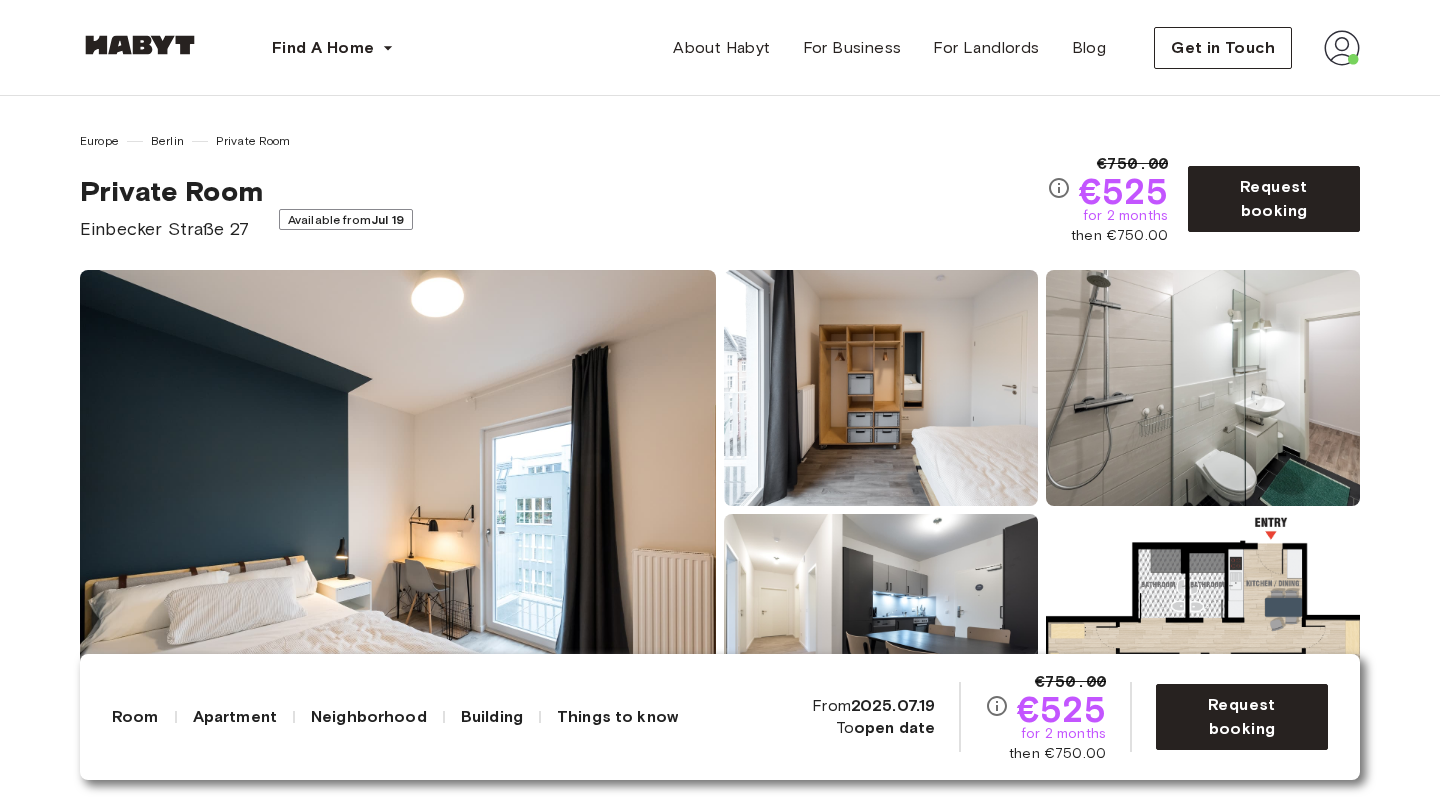 scroll, scrollTop: 398, scrollLeft: 0, axis: vertical 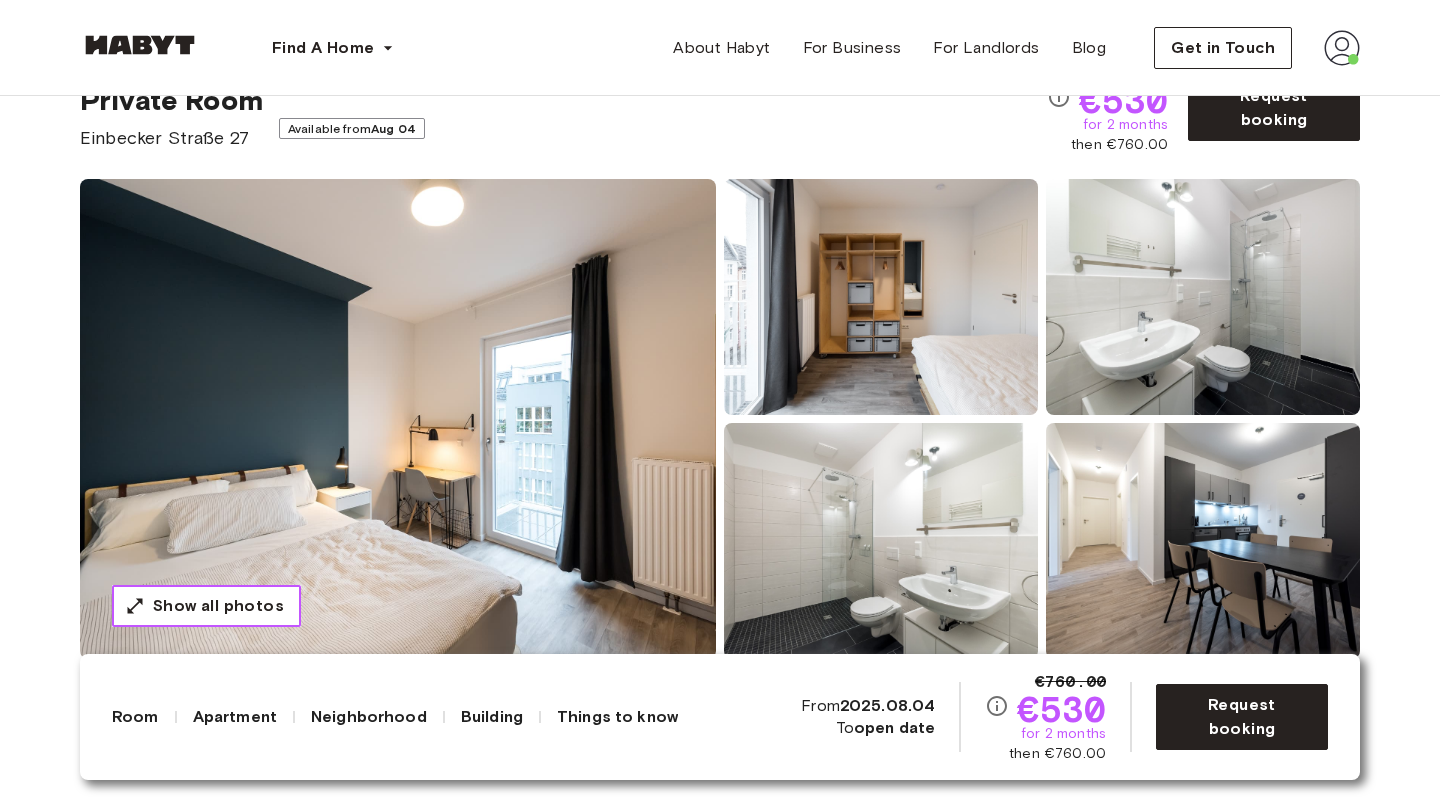 click on "Show all photos" at bounding box center (206, 606) 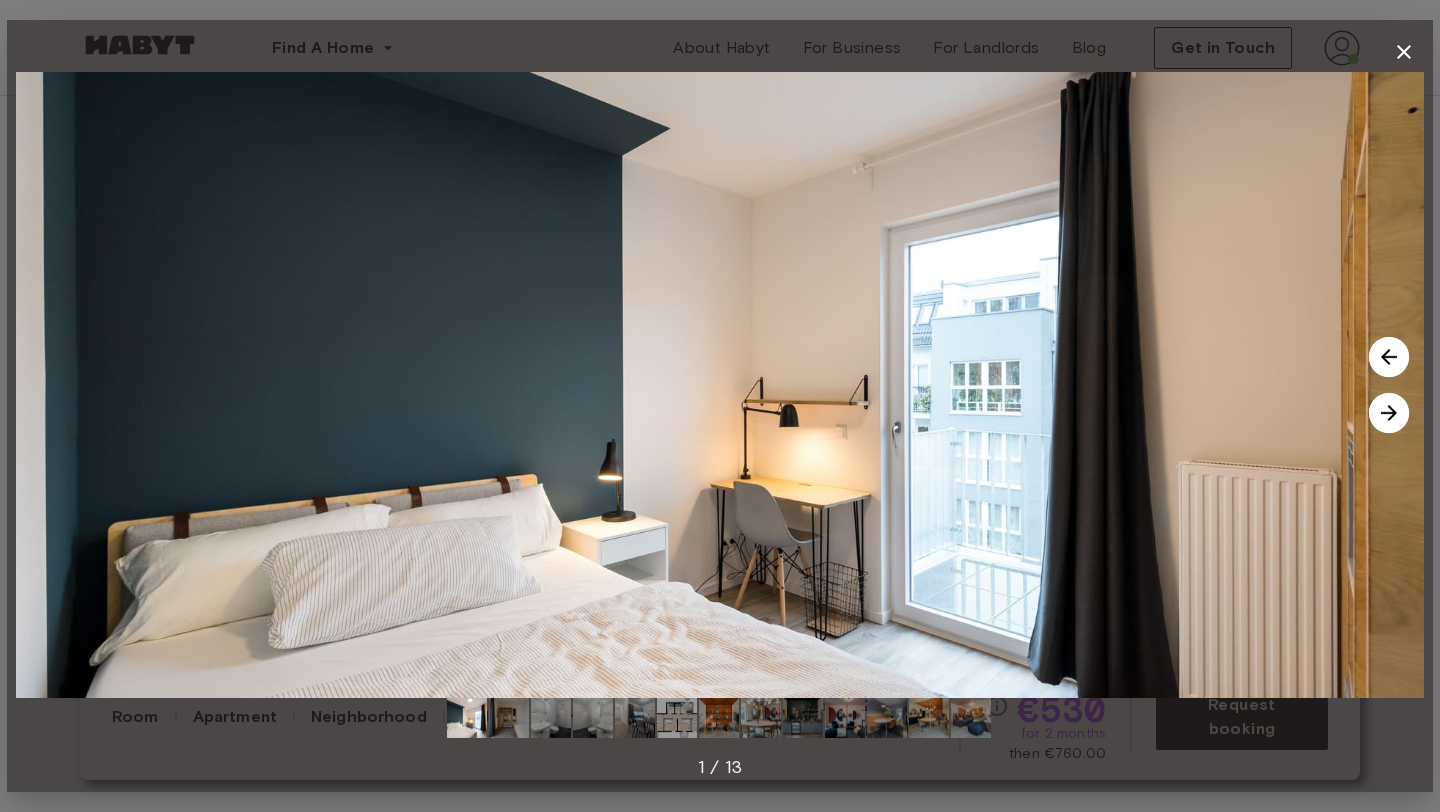 click at bounding box center [677, 718] 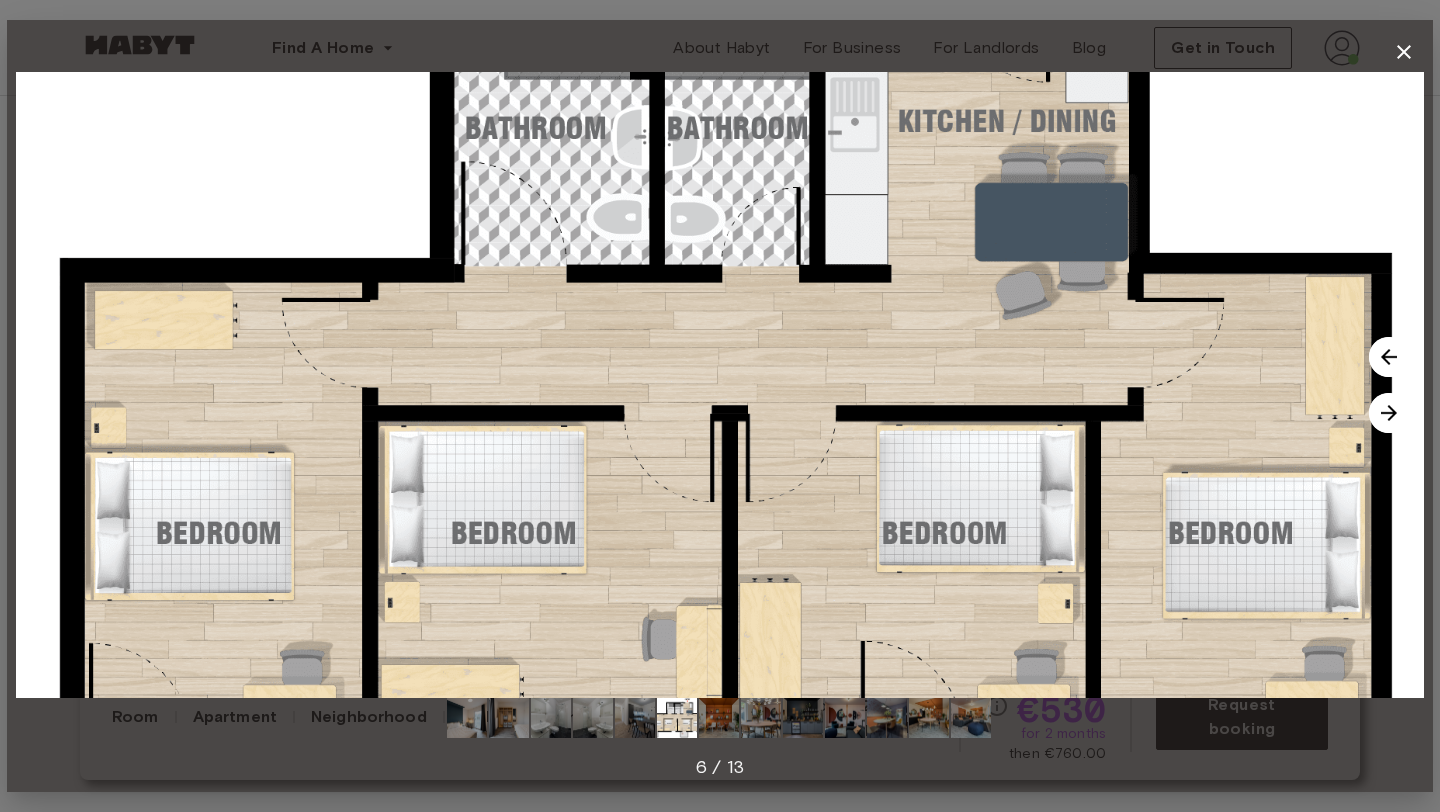 click 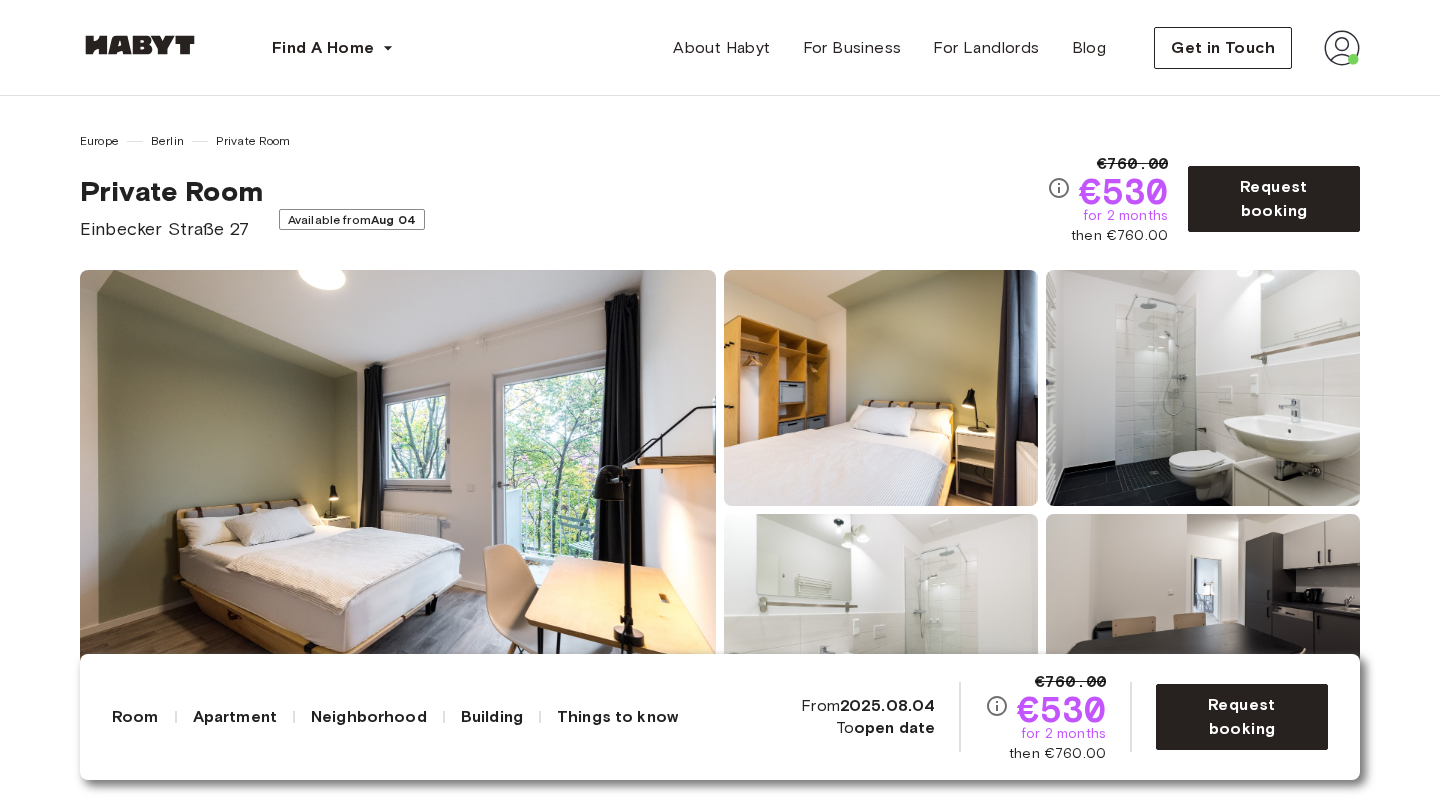 scroll, scrollTop: 838, scrollLeft: 0, axis: vertical 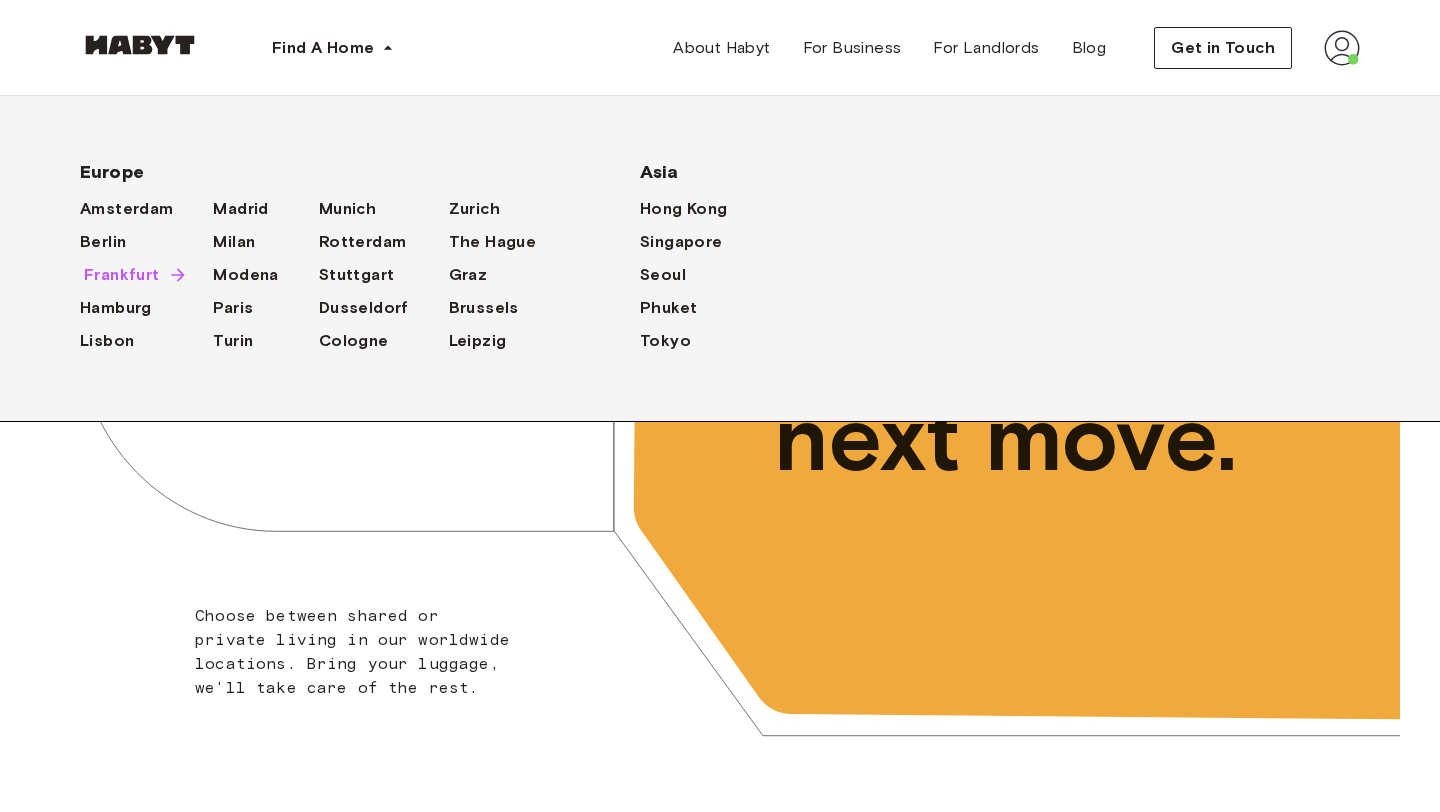 click on "Frankfurt" at bounding box center [122, 275] 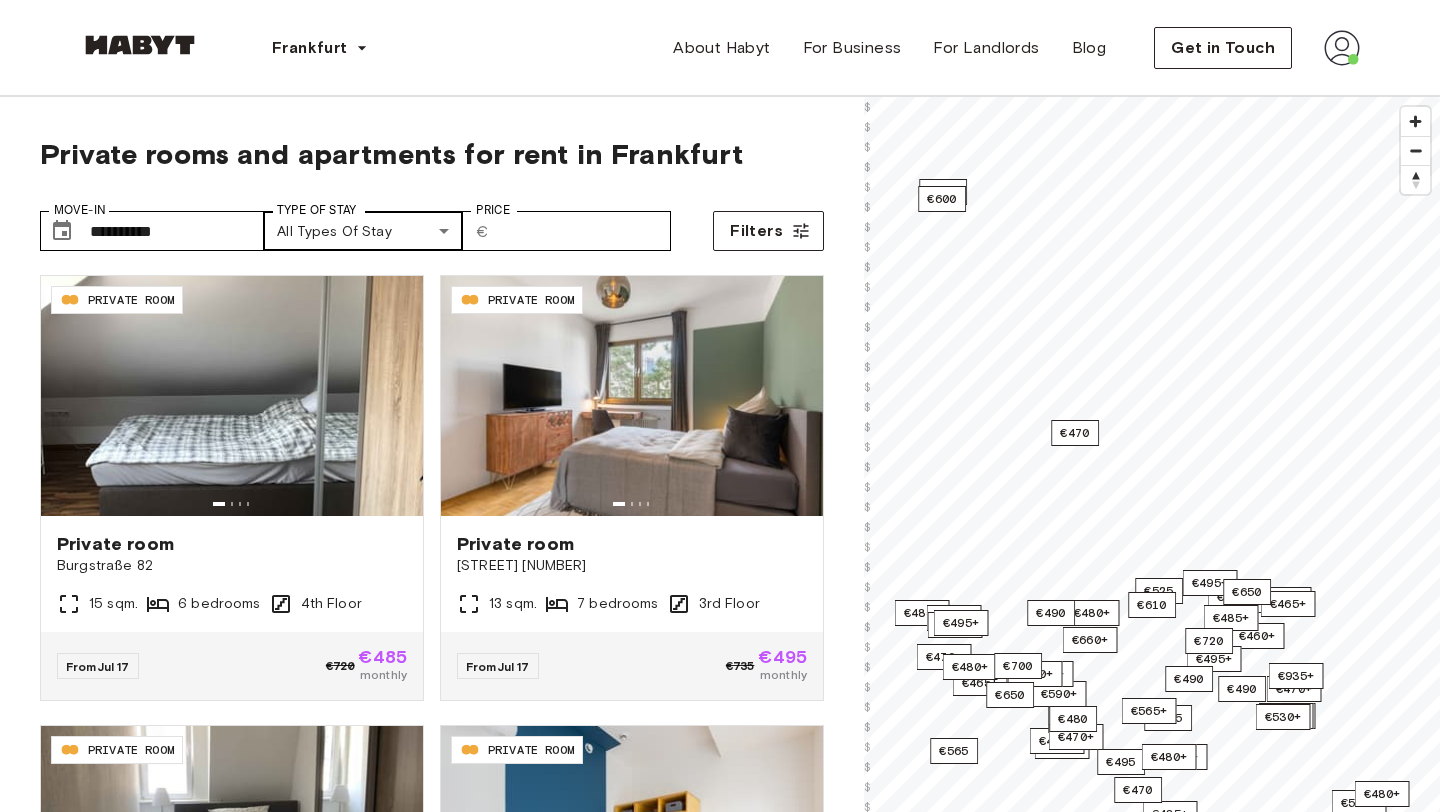 click on "**********" at bounding box center [720, 2486] 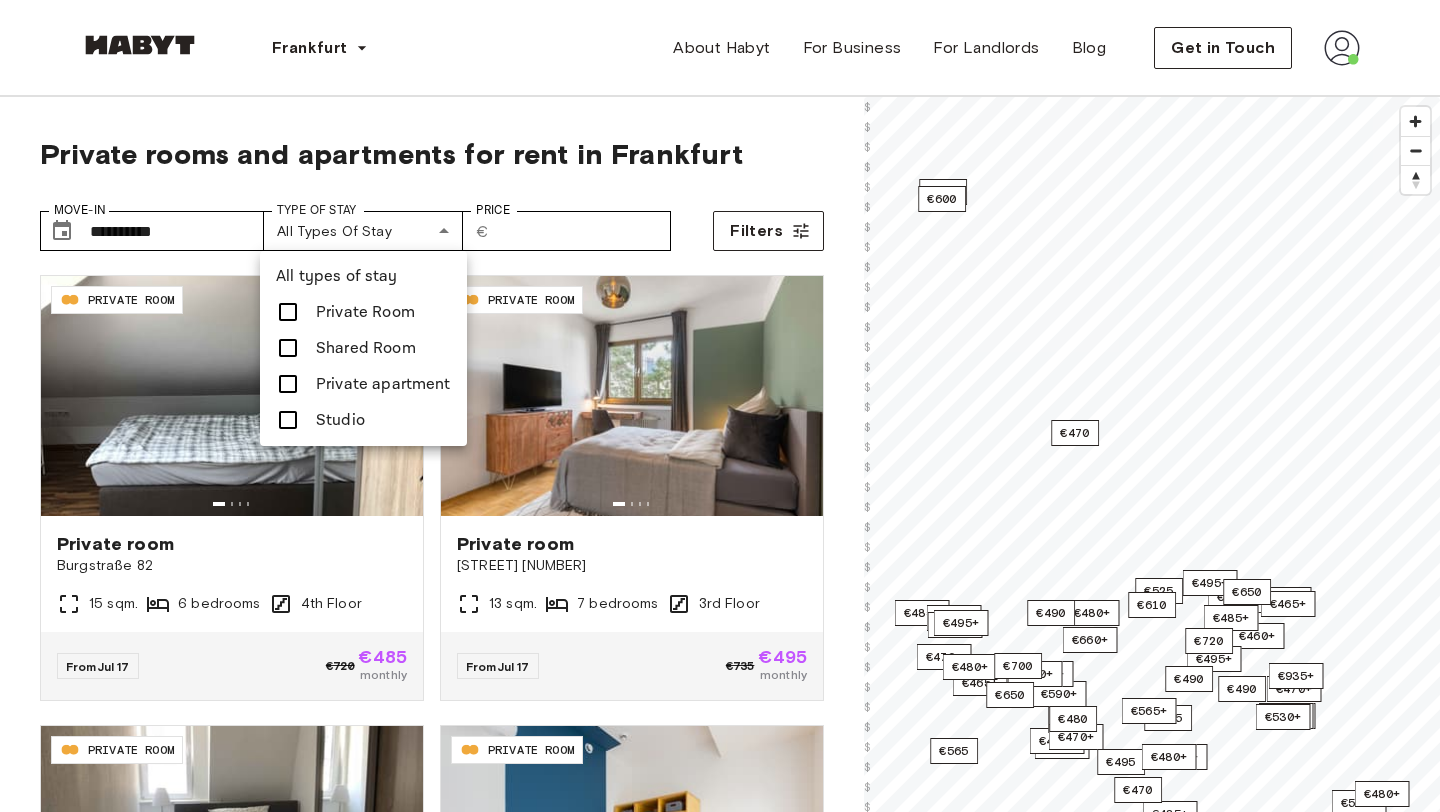 click on "Private apartment" at bounding box center [383, 384] 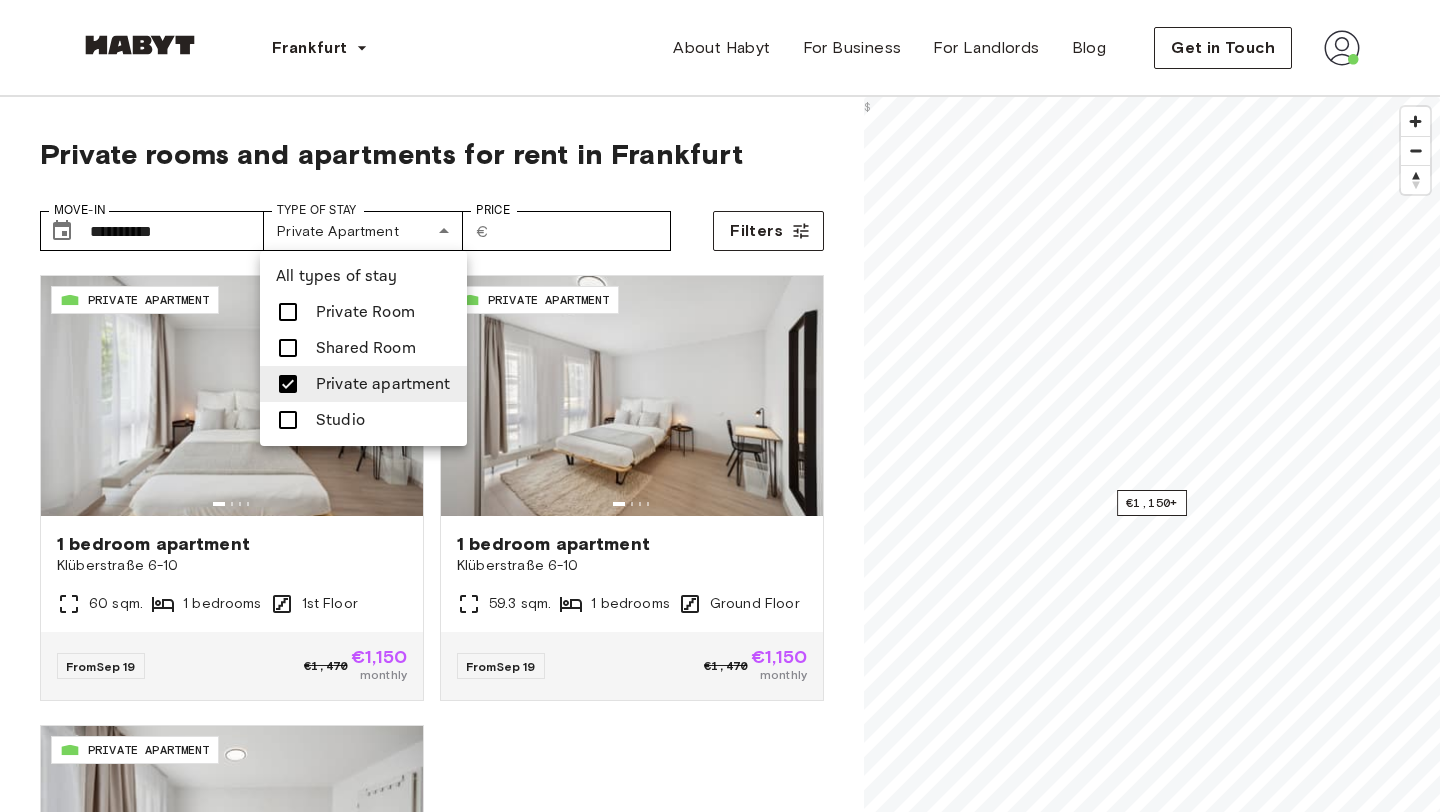 click on "Studio" at bounding box center (363, 420) 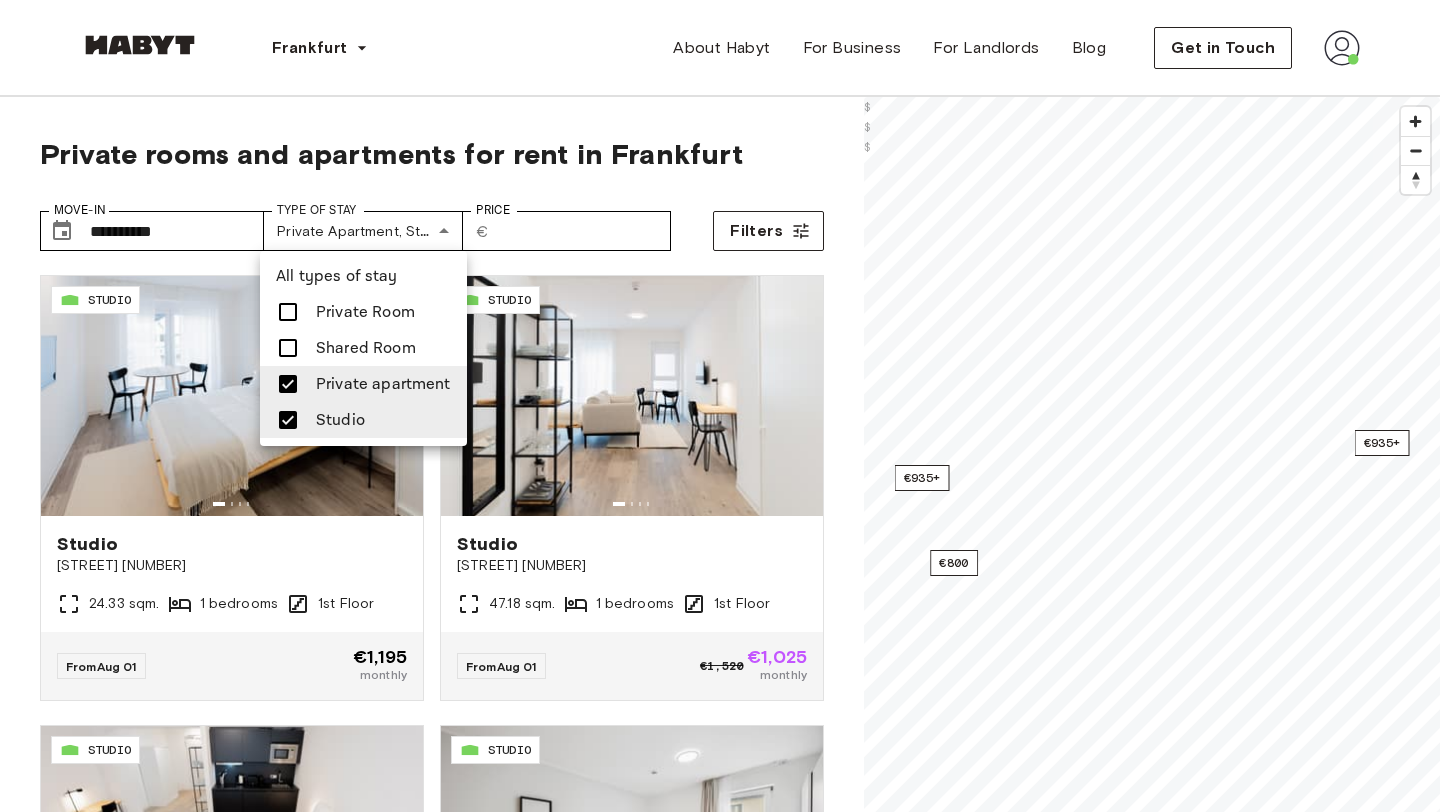 click at bounding box center (720, 406) 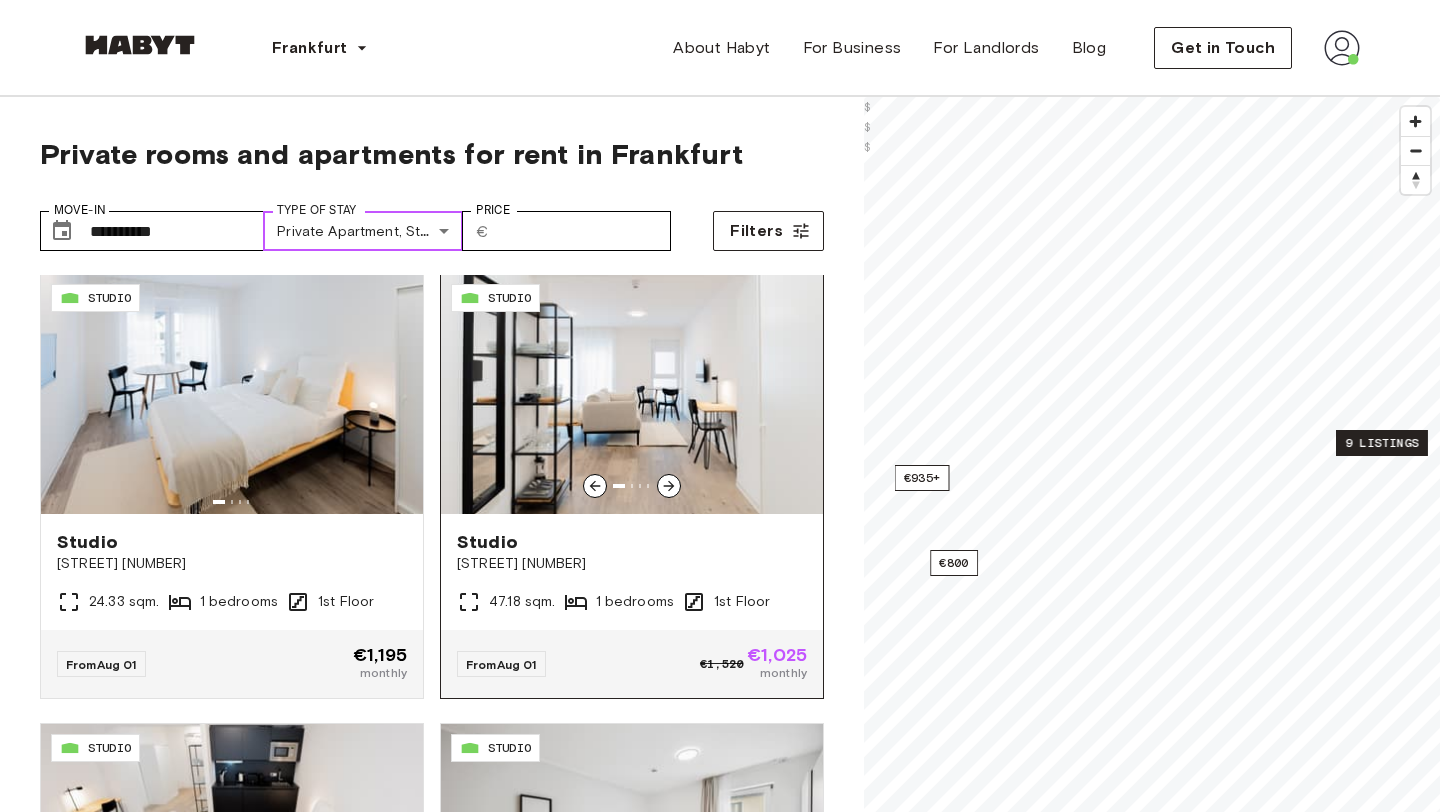 scroll, scrollTop: 0, scrollLeft: 0, axis: both 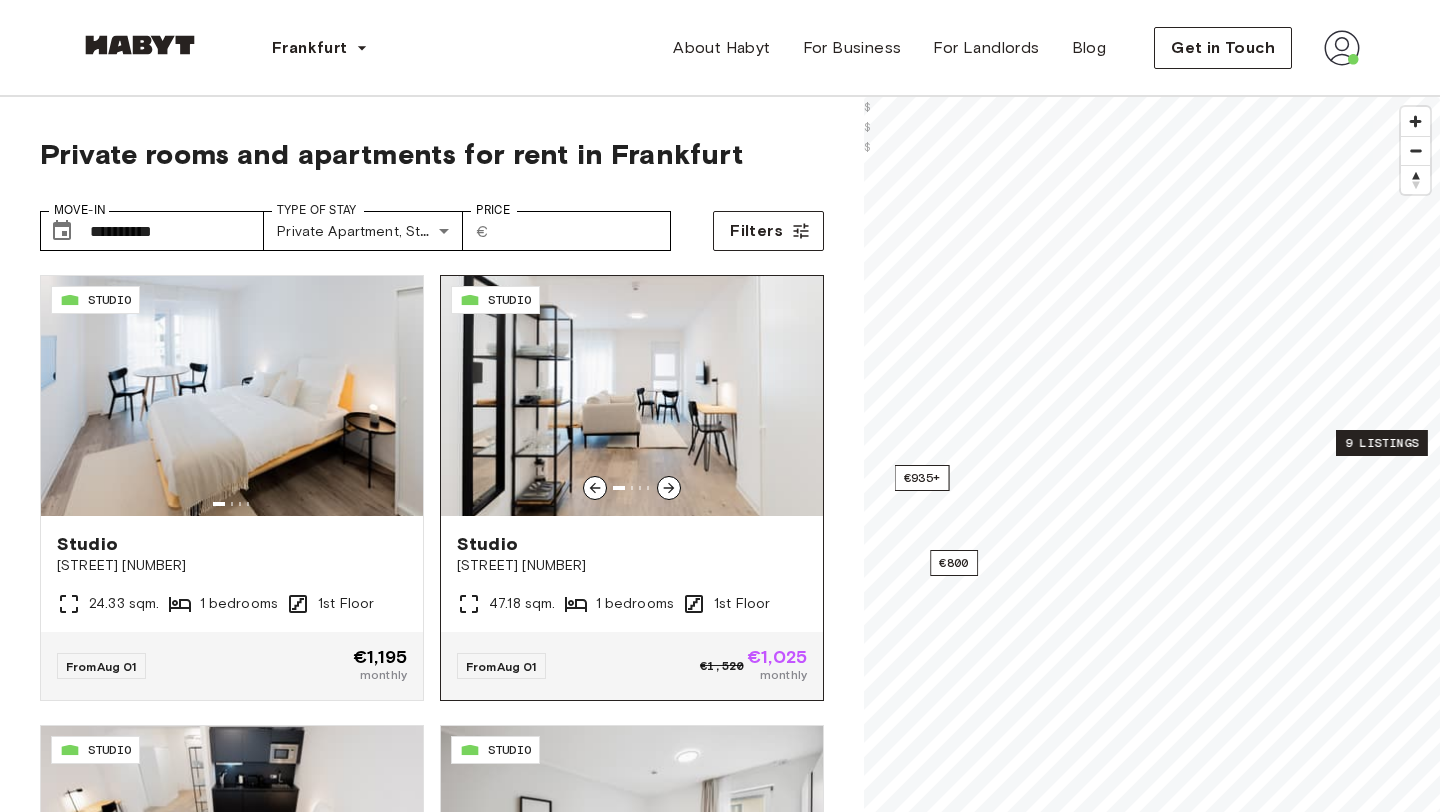 click on "Studio Ostparkstraße 45a 47.18 sqm. 1 bedrooms 1st Floor" at bounding box center (632, 574) 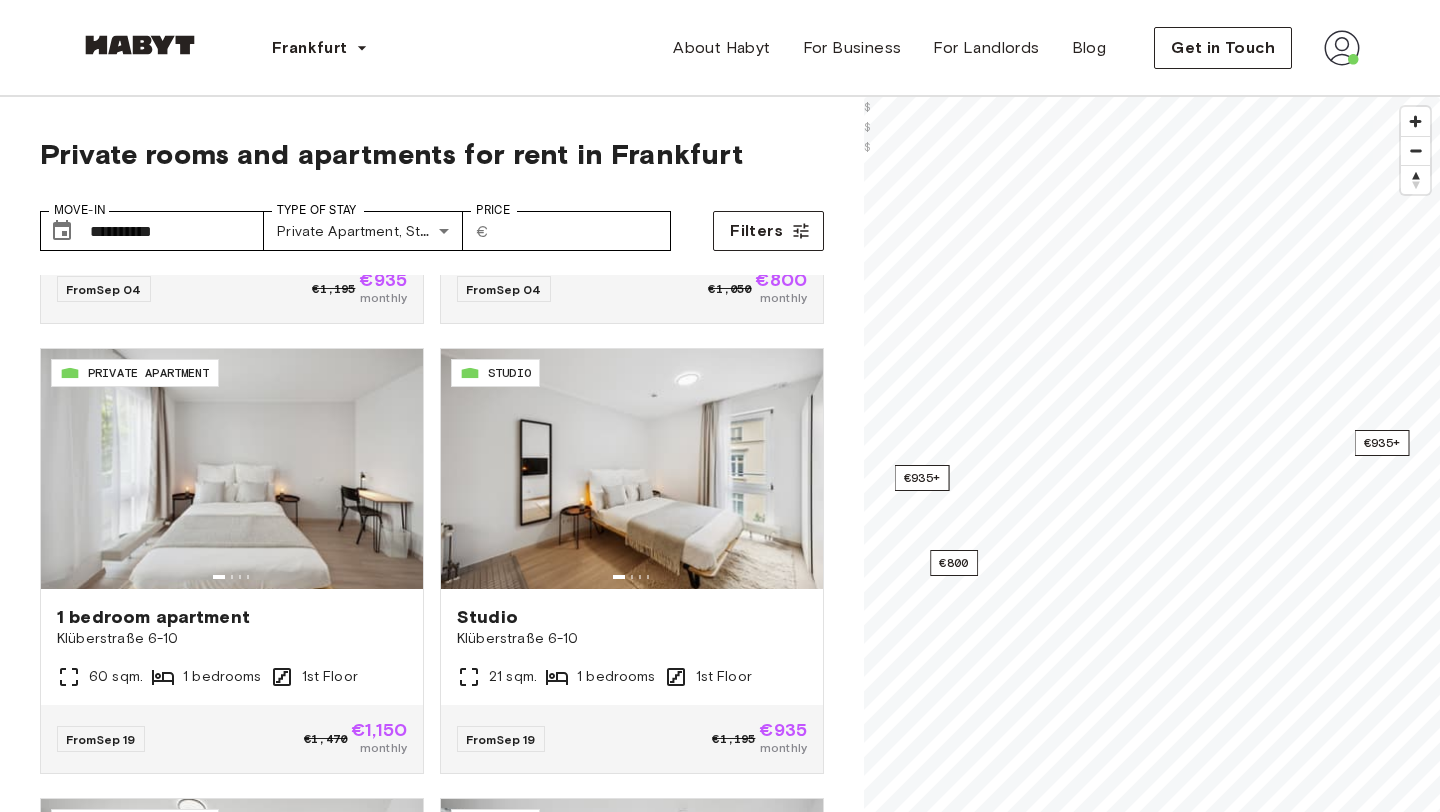 scroll, scrollTop: 1326, scrollLeft: 0, axis: vertical 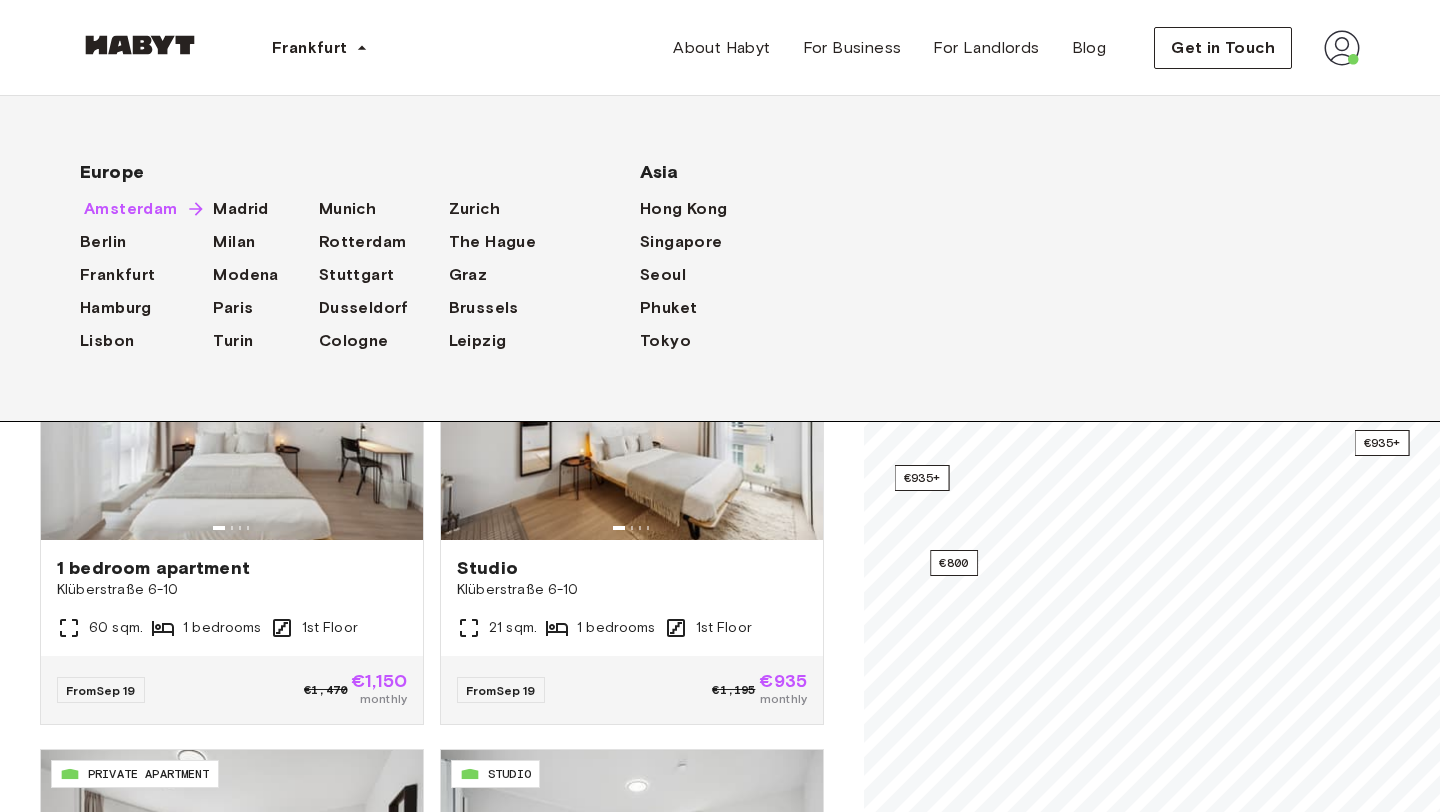 click on "Amsterdam" at bounding box center (131, 209) 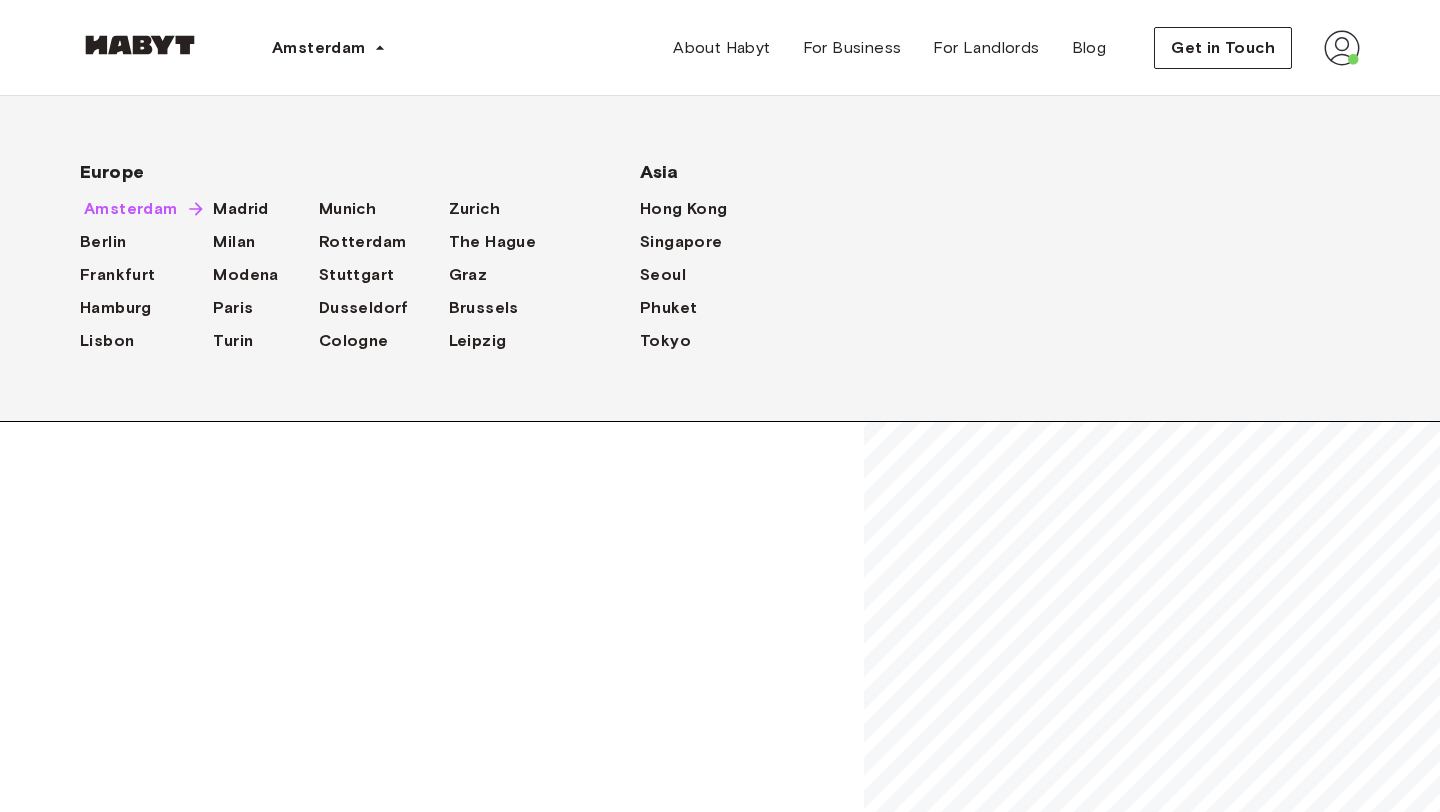 scroll, scrollTop: 0, scrollLeft: 0, axis: both 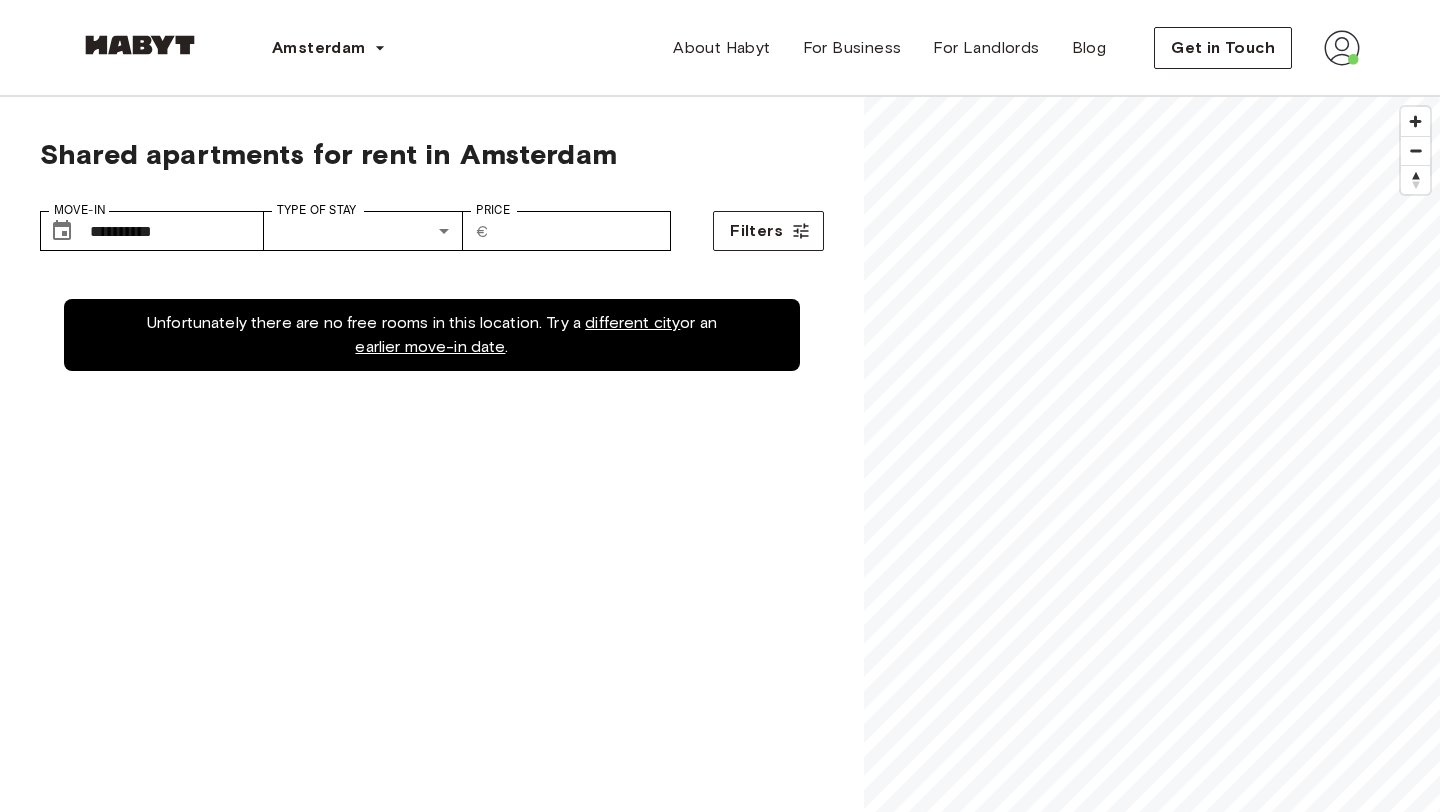 click on "Unfortunately there are no free rooms in this location. Try a   different city  or an   earlier move-in date ." at bounding box center [432, 681] 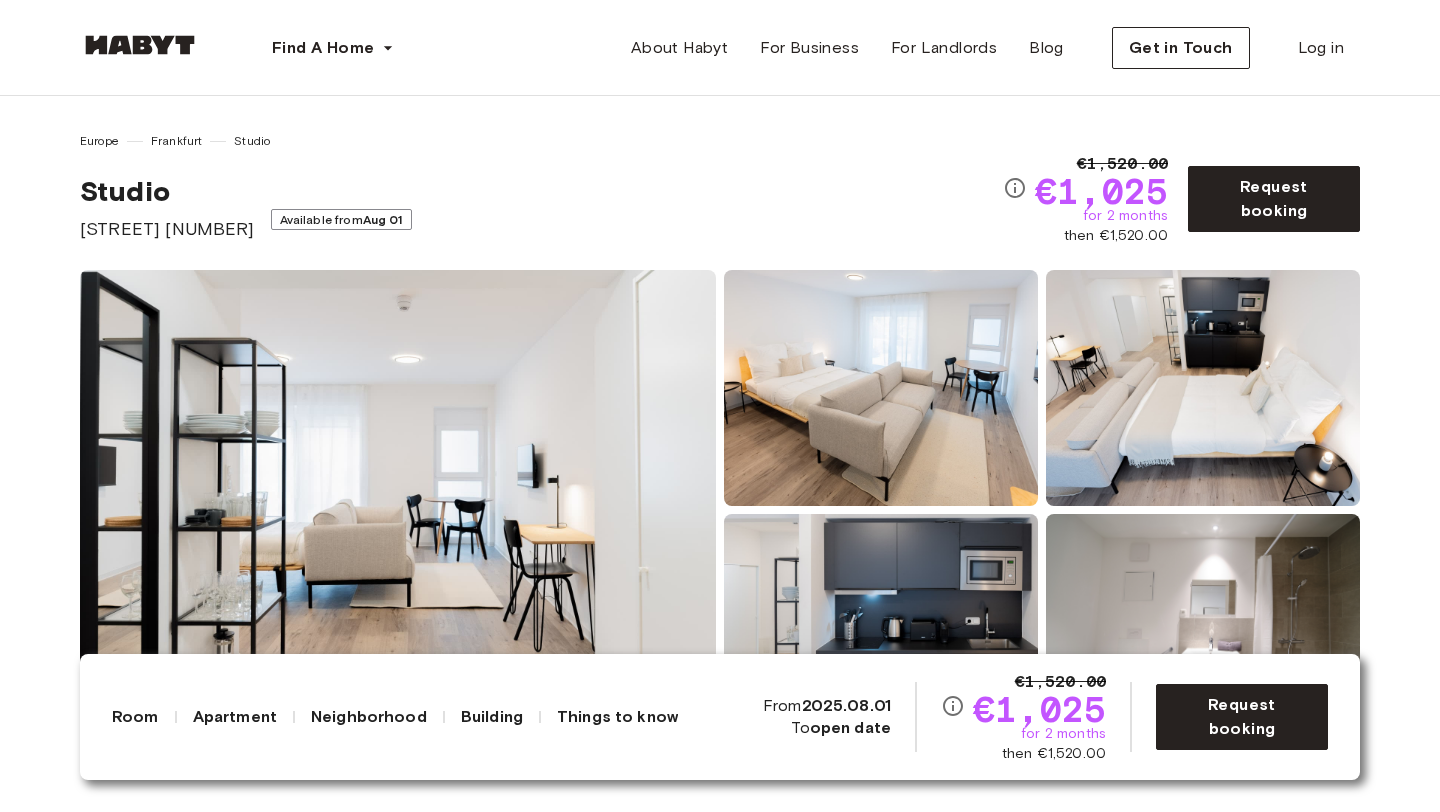 scroll, scrollTop: 0, scrollLeft: 0, axis: both 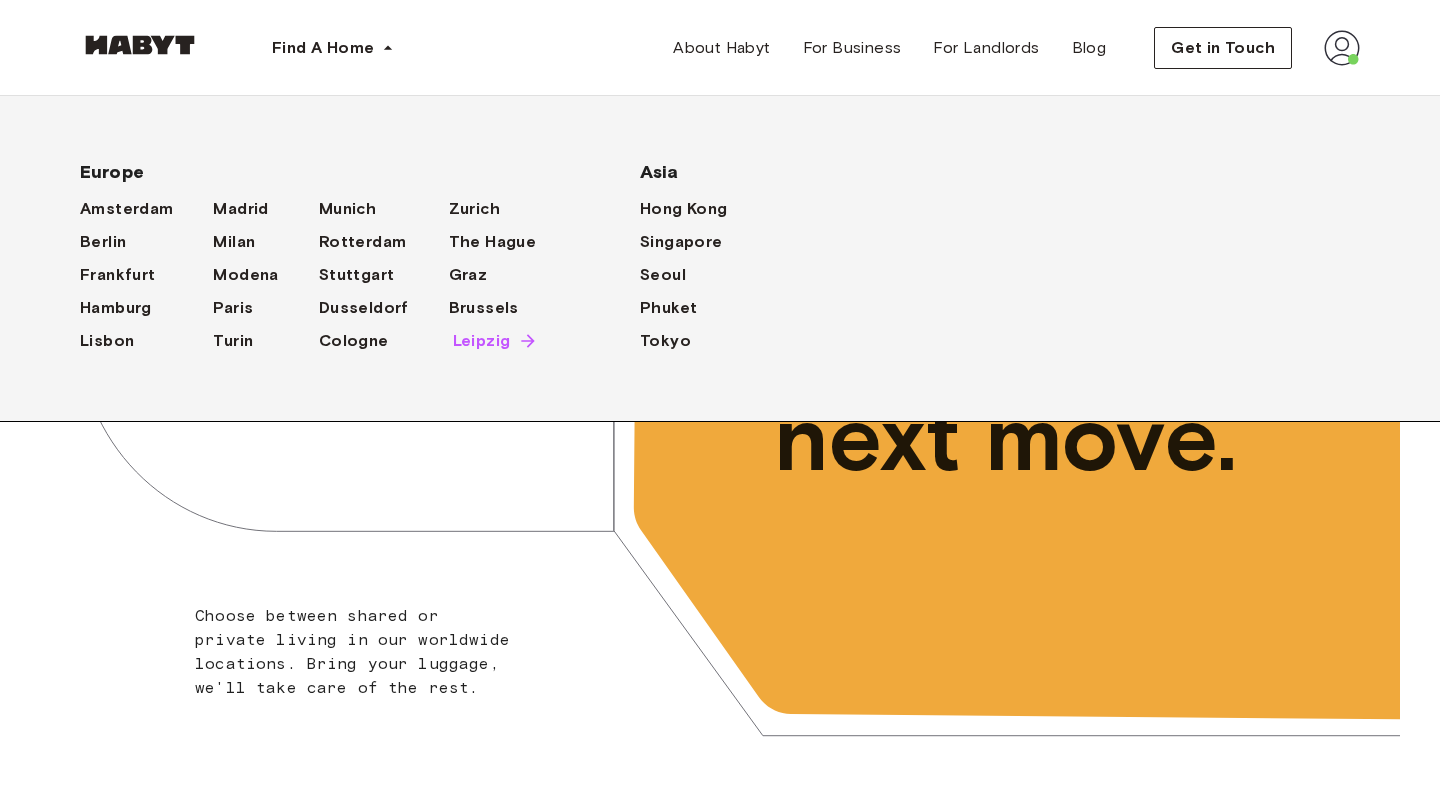 click on "Leipzig" at bounding box center [482, 341] 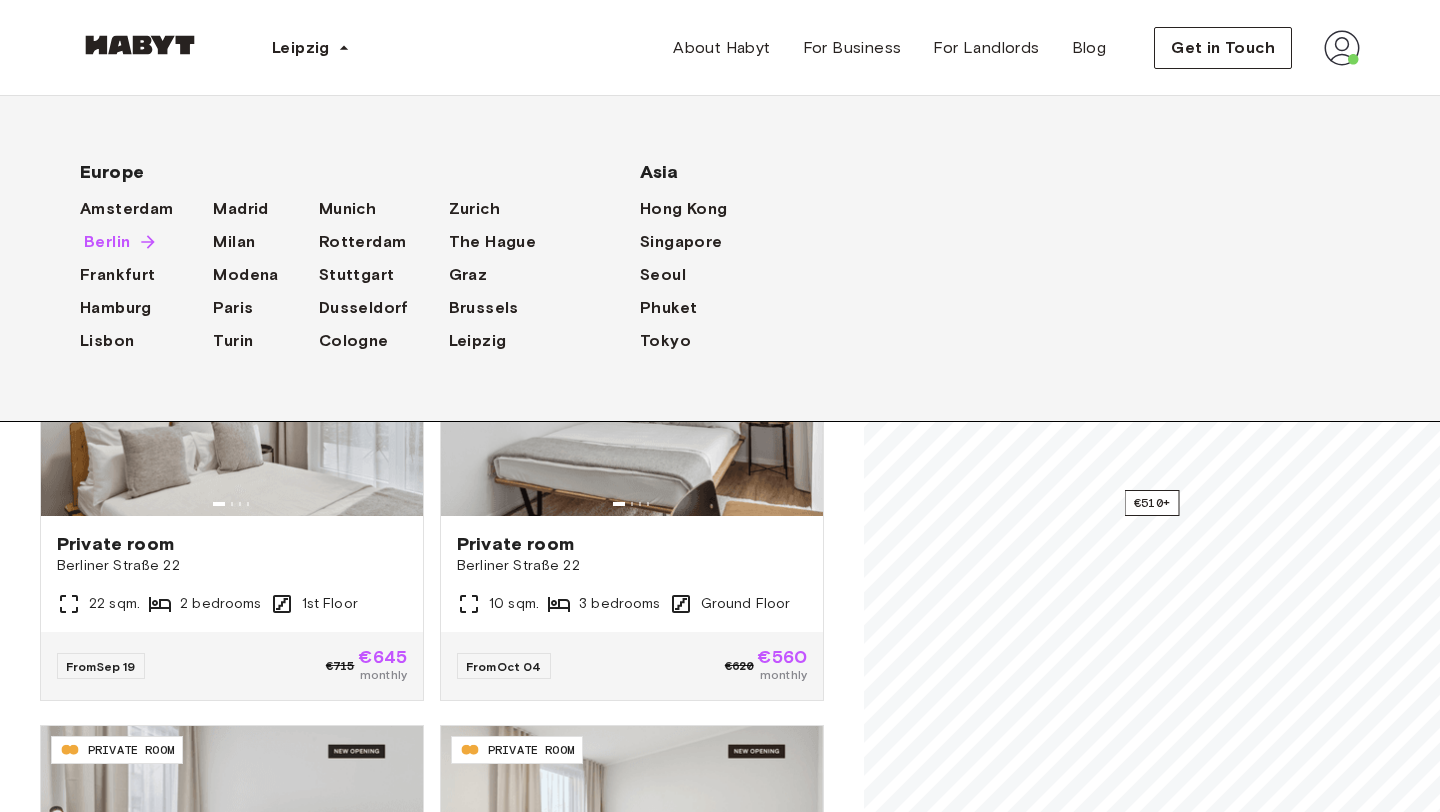 click on "Berlin" at bounding box center [107, 242] 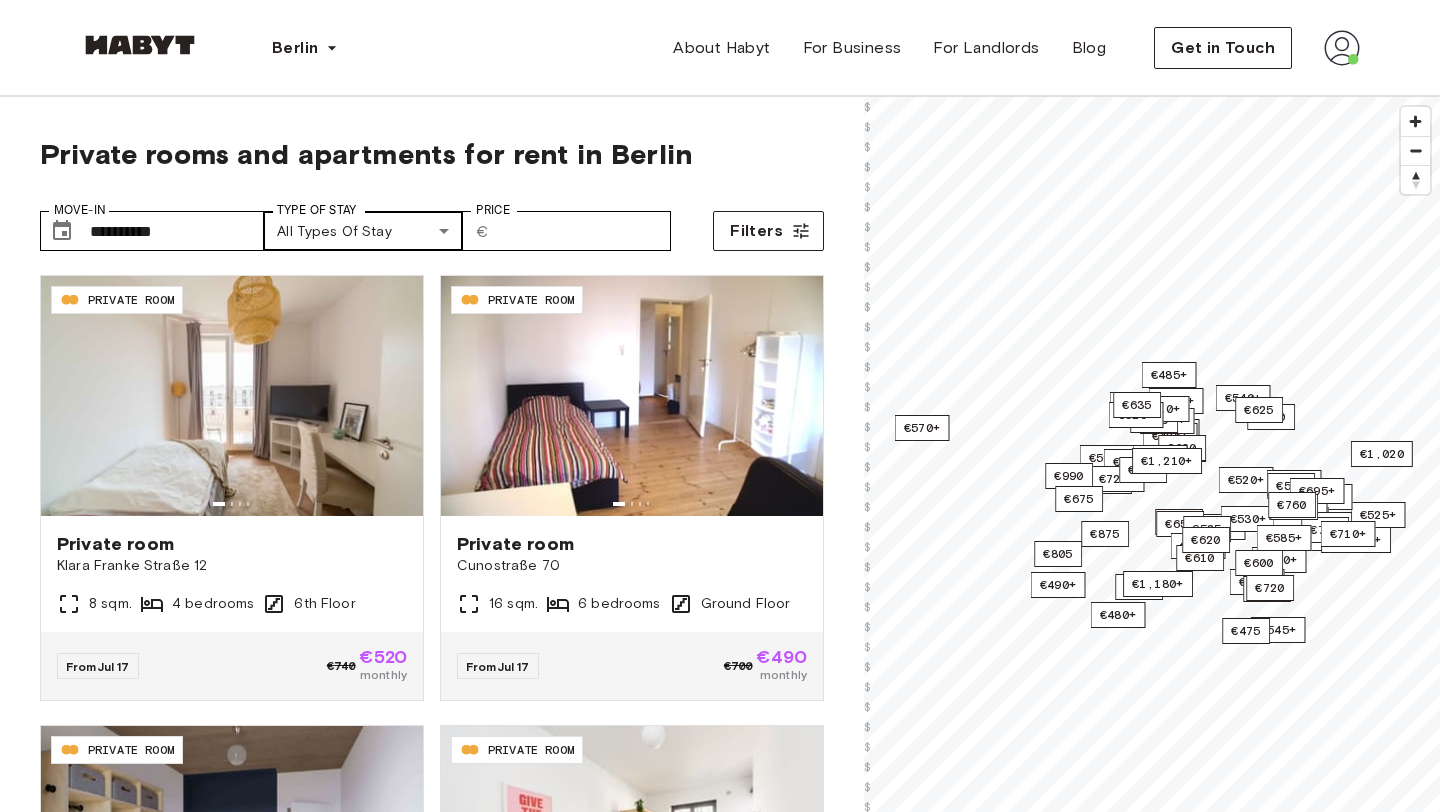 click on "**********" at bounding box center [720, 2413] 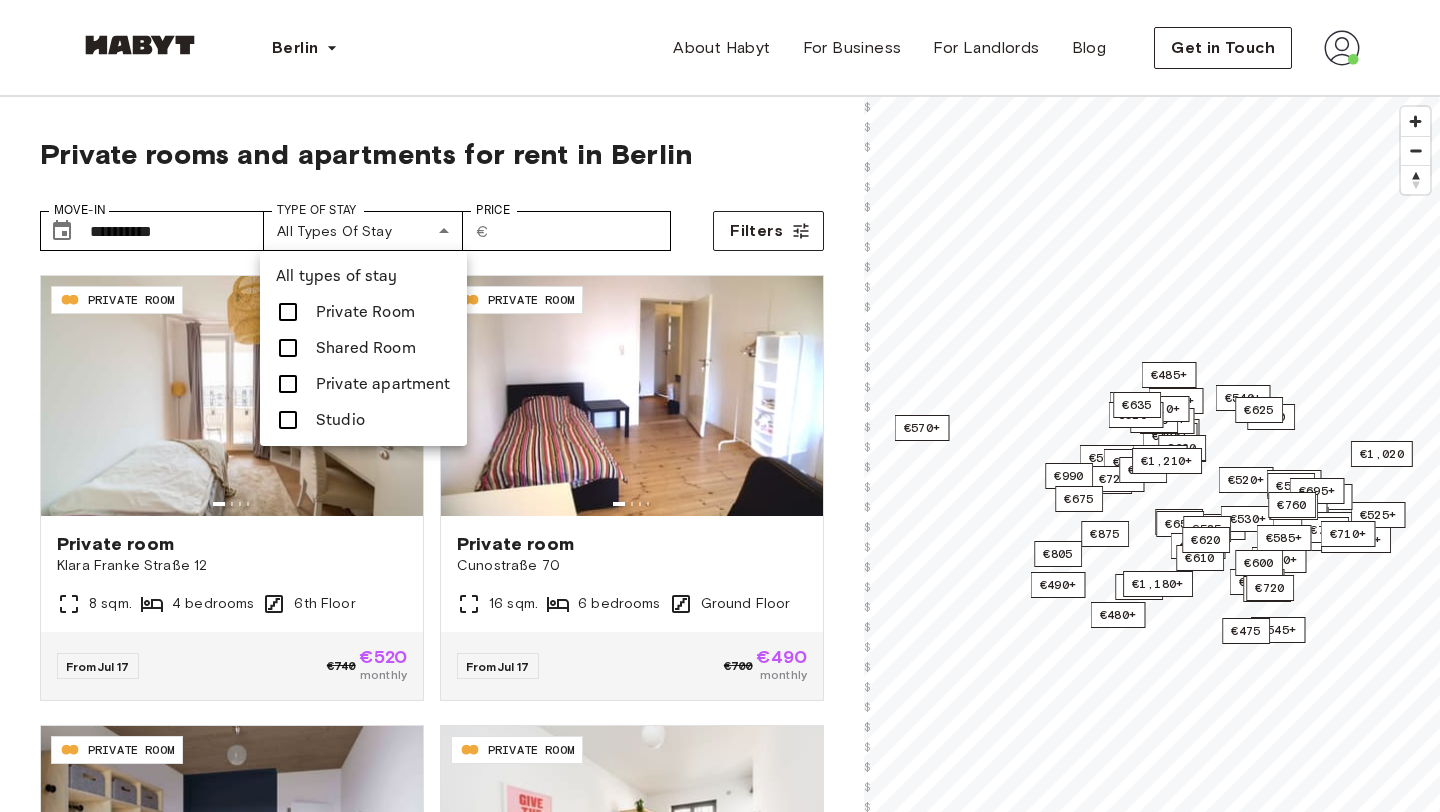 click on "Private apartment" at bounding box center (363, 384) 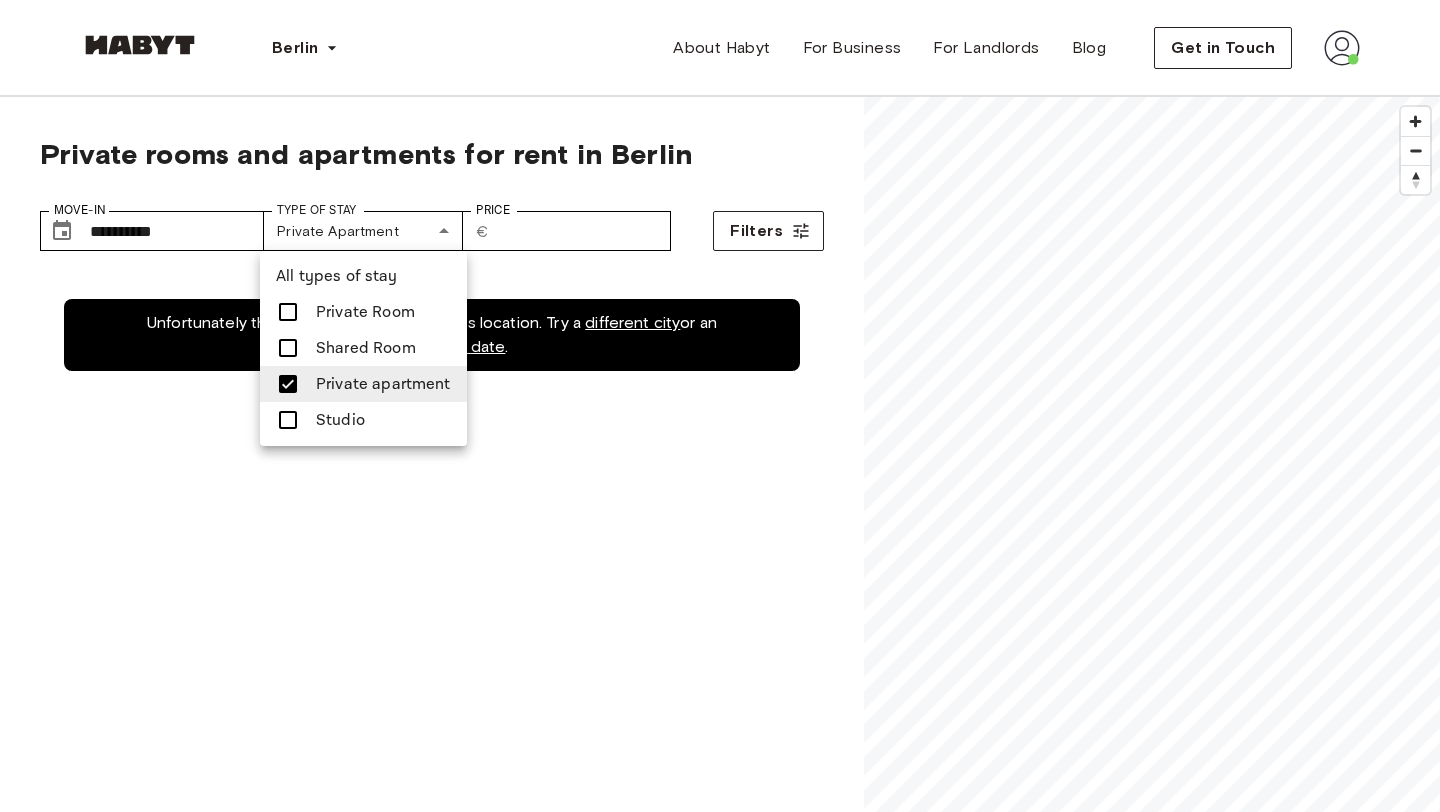 click on "Studio" at bounding box center (340, 420) 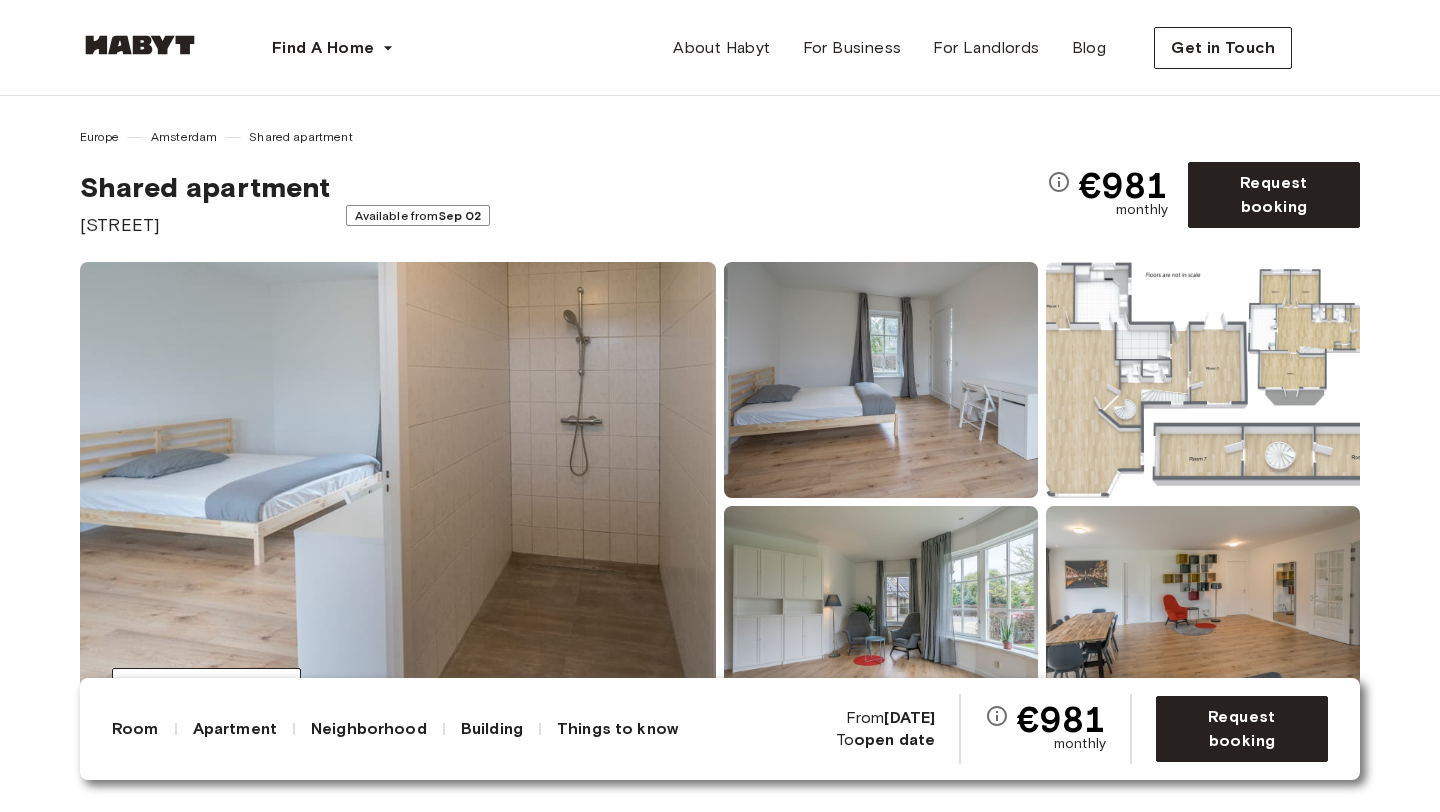 scroll, scrollTop: 0, scrollLeft: 0, axis: both 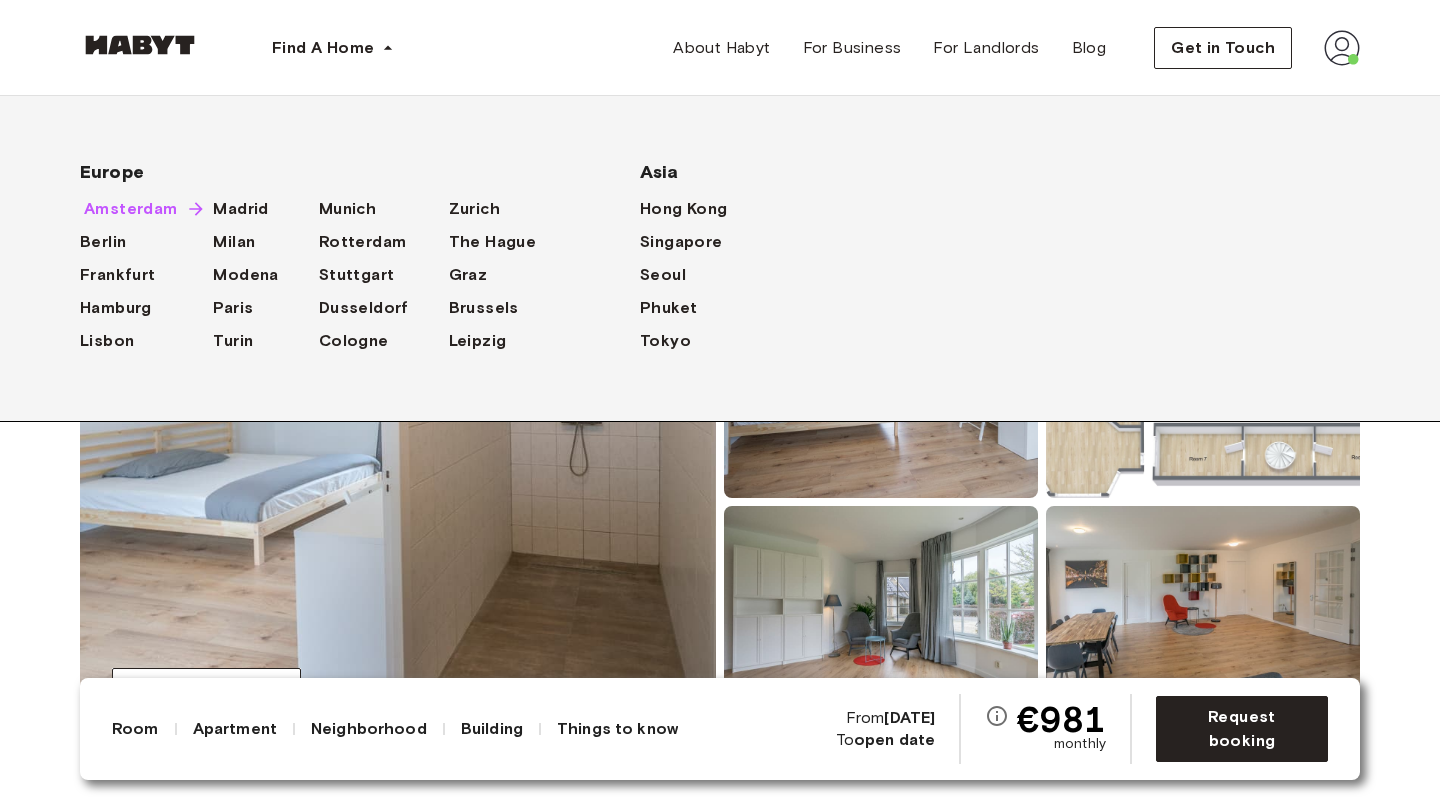 click on "Amsterdam" at bounding box center [131, 209] 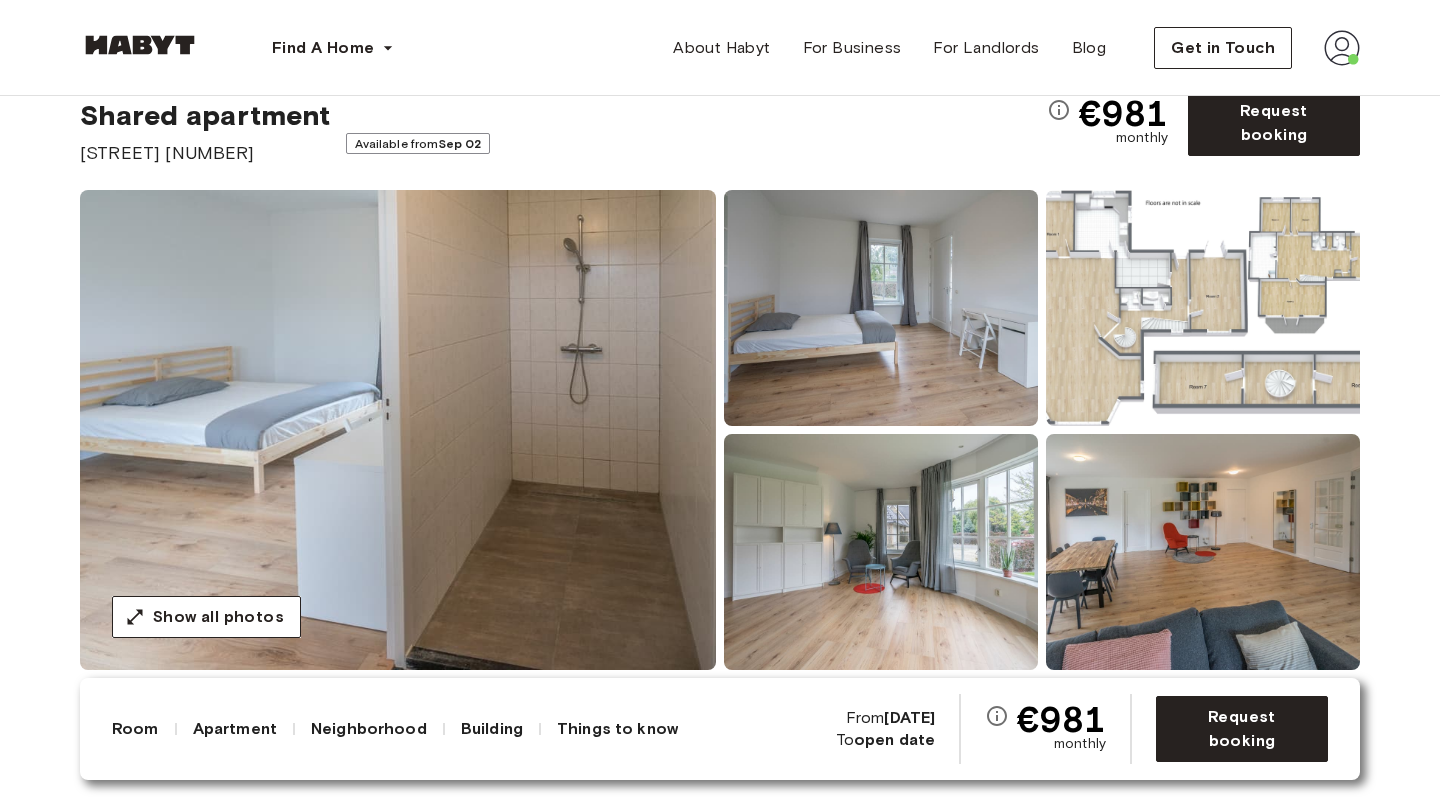 scroll, scrollTop: 72, scrollLeft: 0, axis: vertical 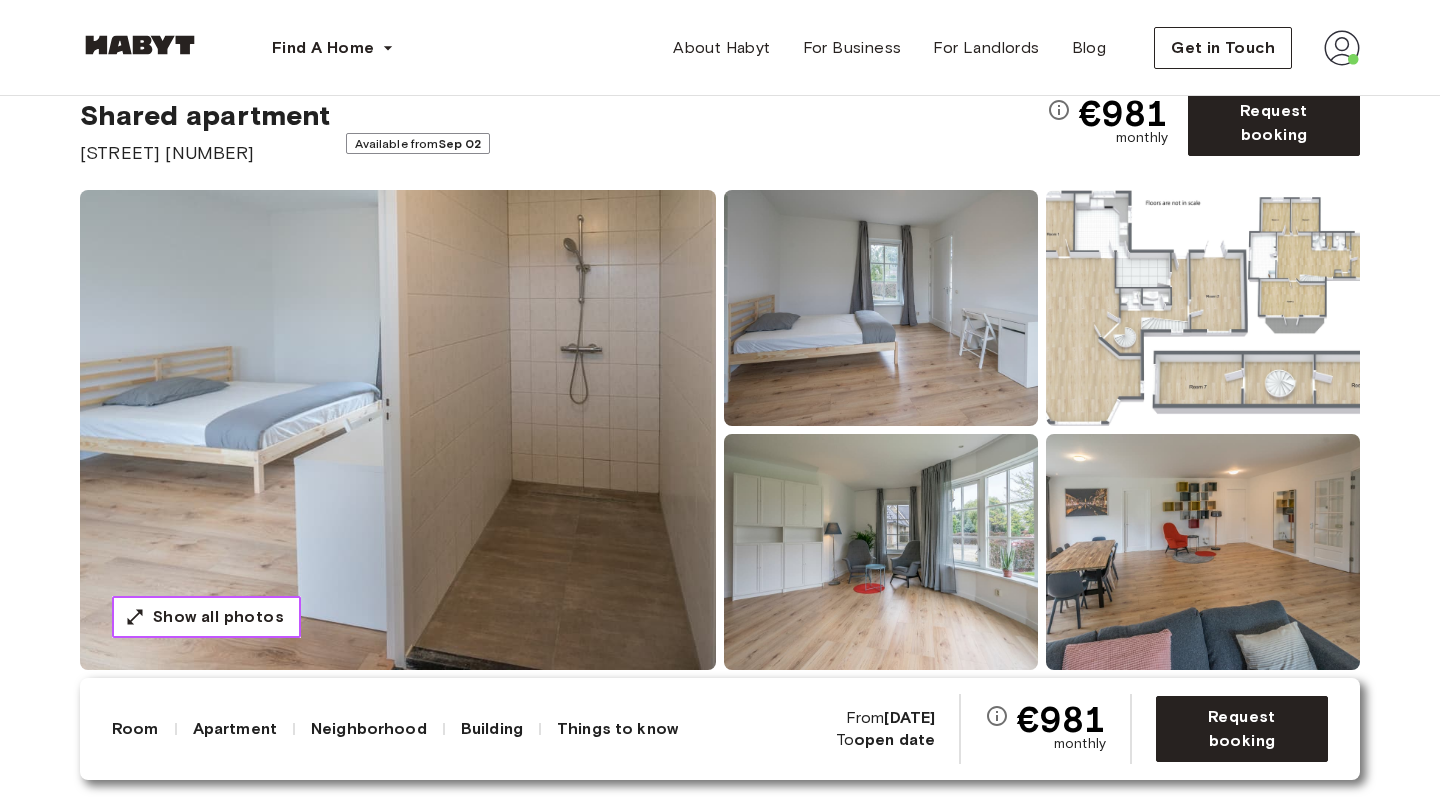 click on "Show all photos" at bounding box center [206, 617] 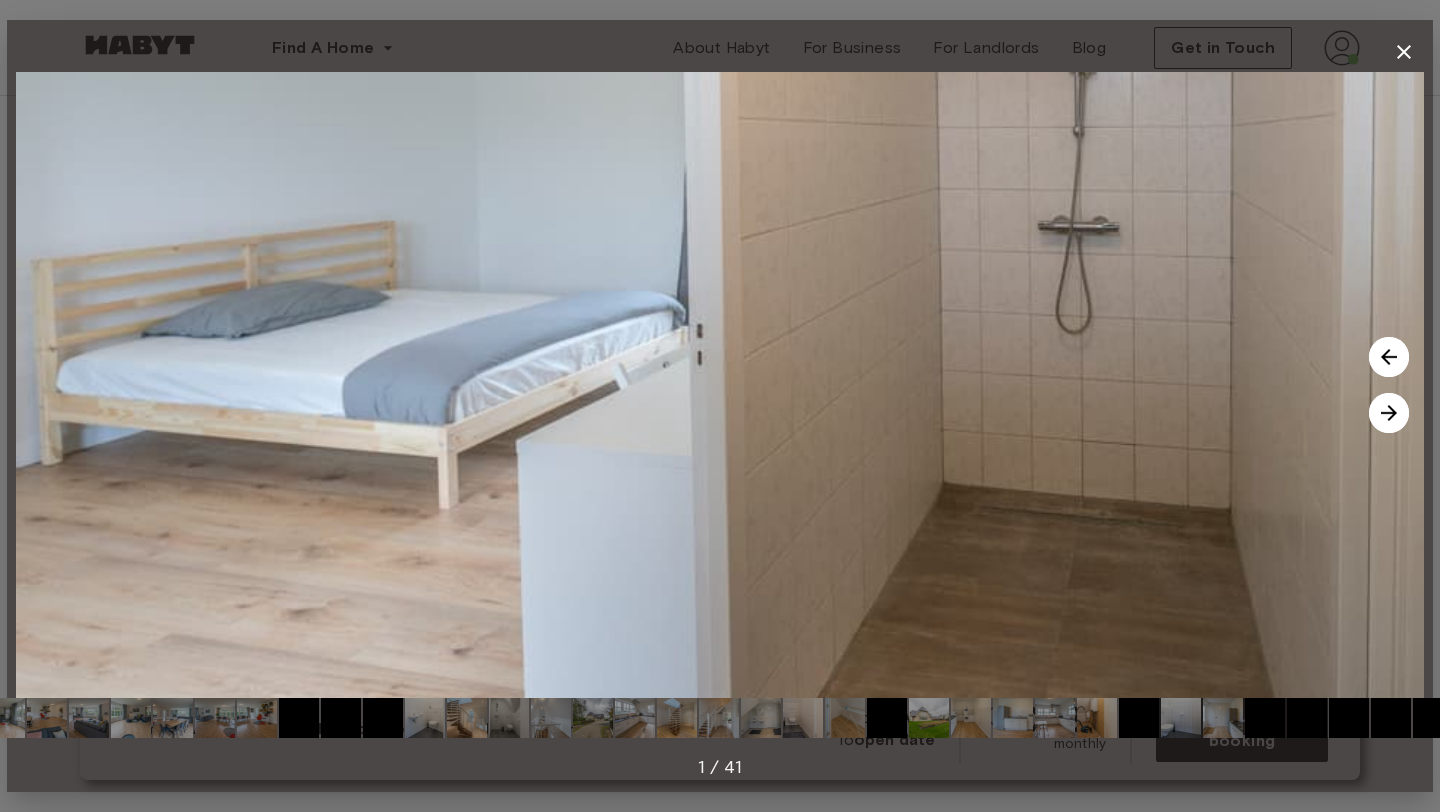 click at bounding box center [89, 718] 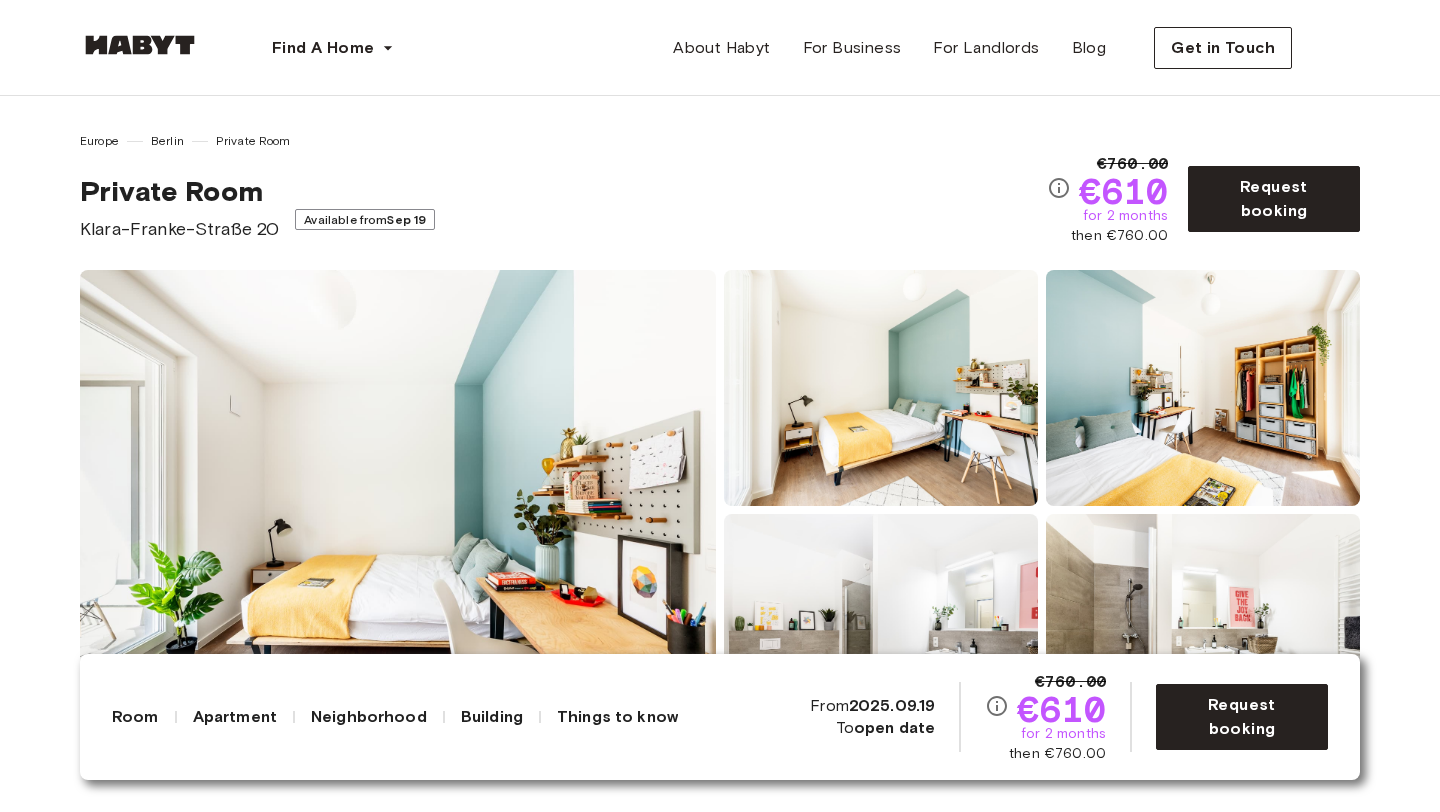 scroll, scrollTop: 0, scrollLeft: 0, axis: both 